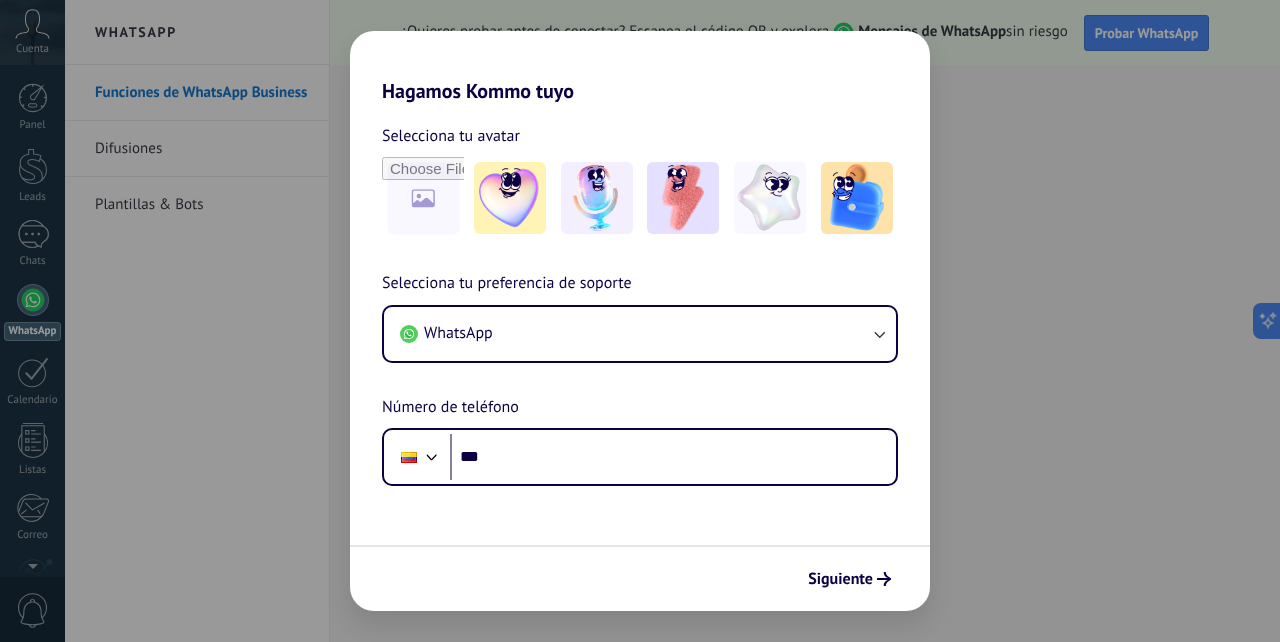 scroll, scrollTop: 0, scrollLeft: 0, axis: both 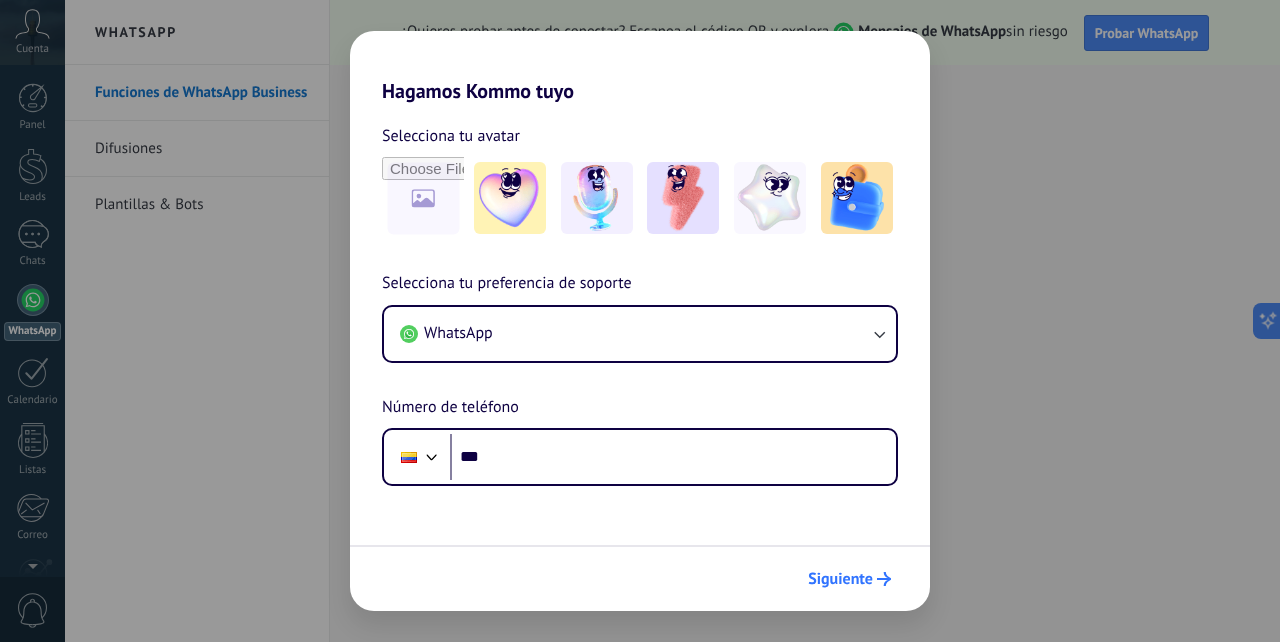 click on "Siguiente" at bounding box center (840, 579) 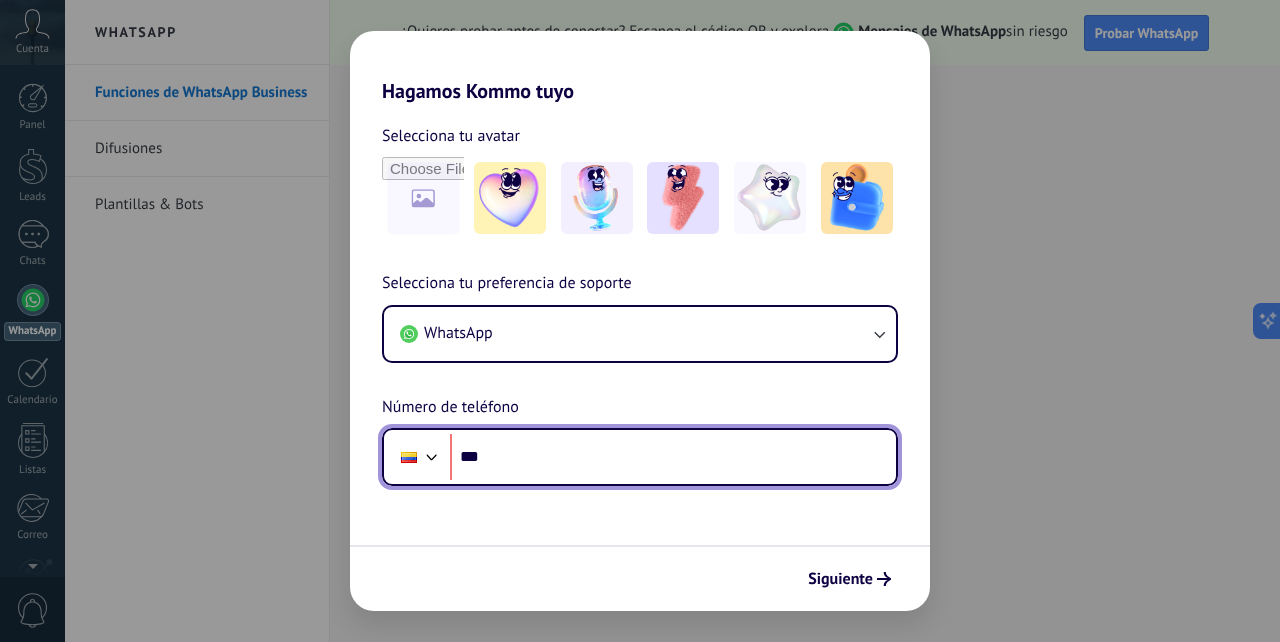 click on "***" at bounding box center [673, 457] 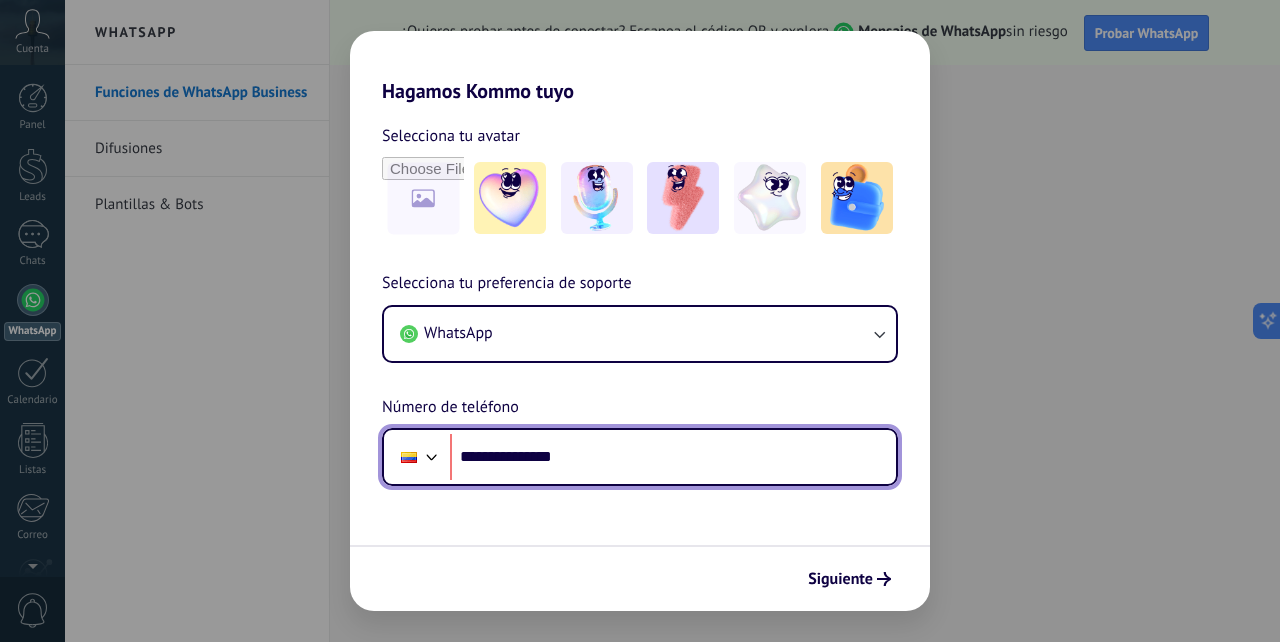 type on "**********" 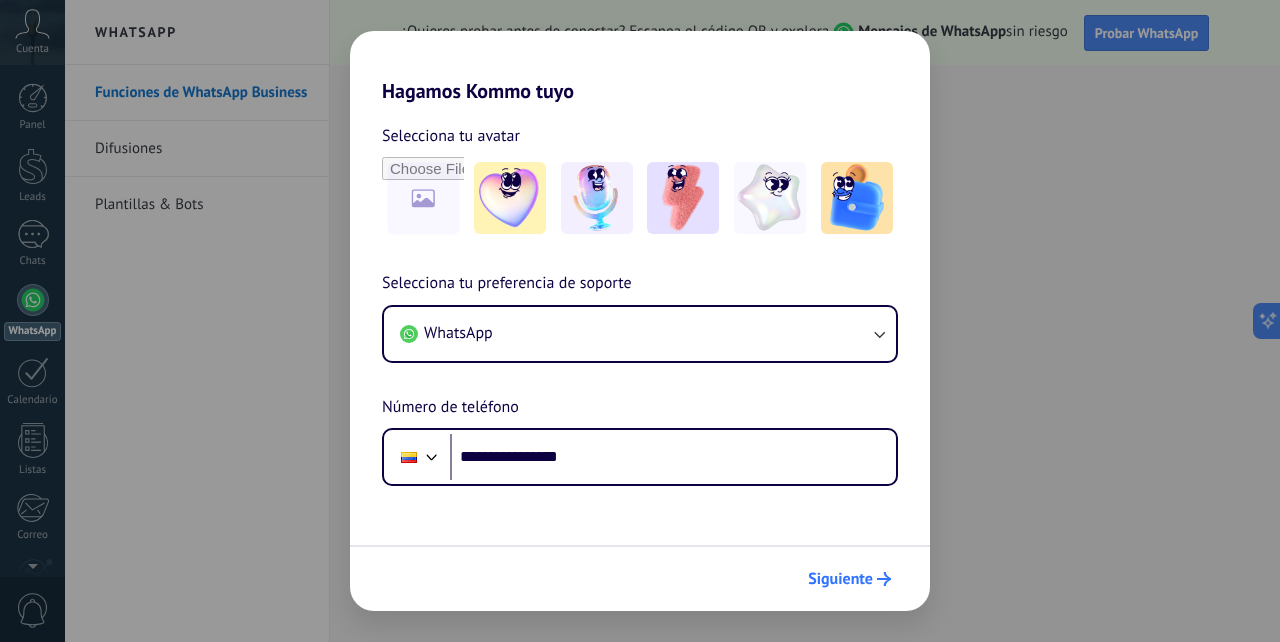 click on "Siguiente" at bounding box center [840, 579] 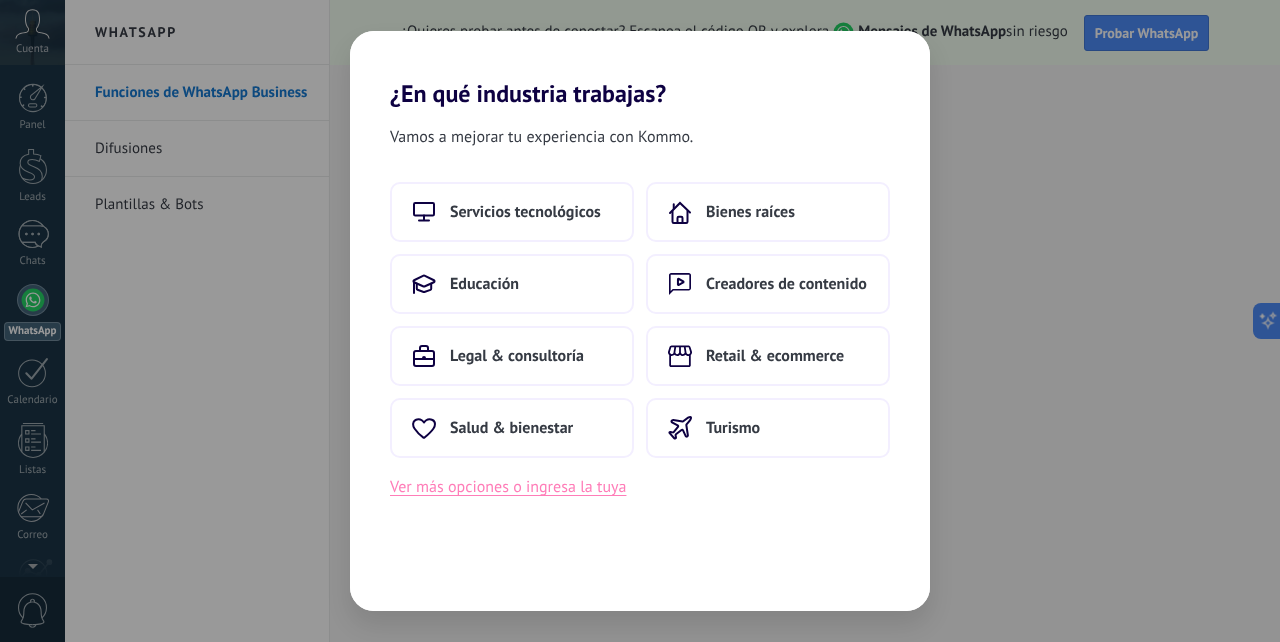 click on "Ver más opciones o ingresa la tuya" at bounding box center (508, 487) 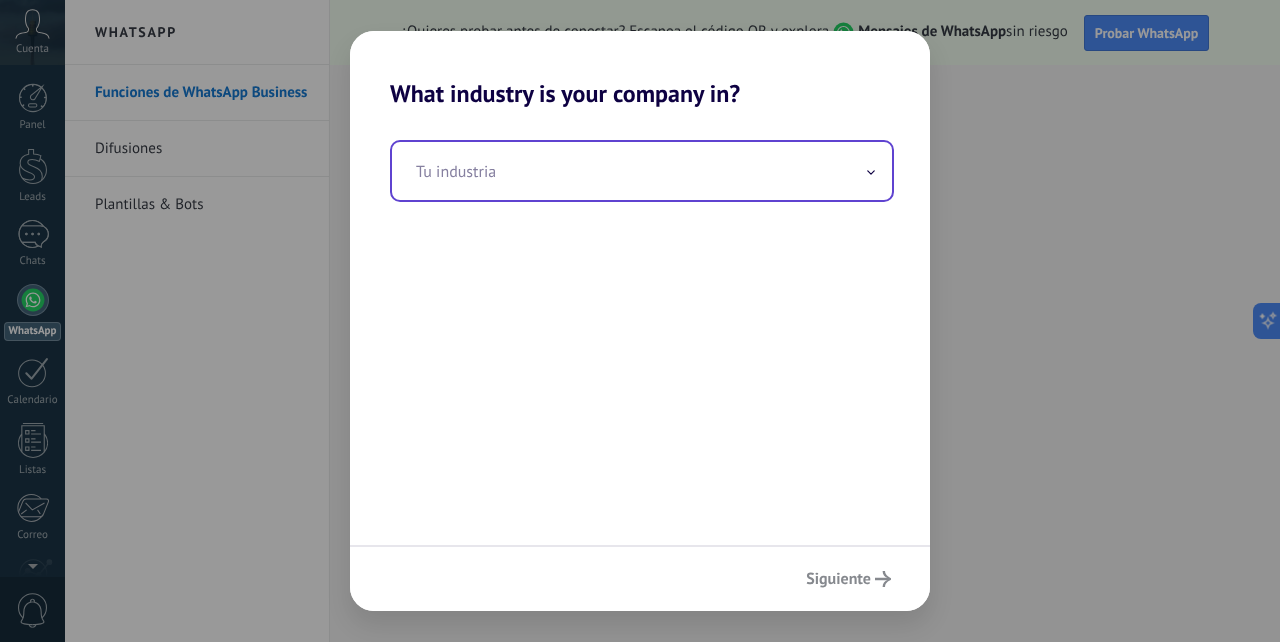 click at bounding box center (642, 171) 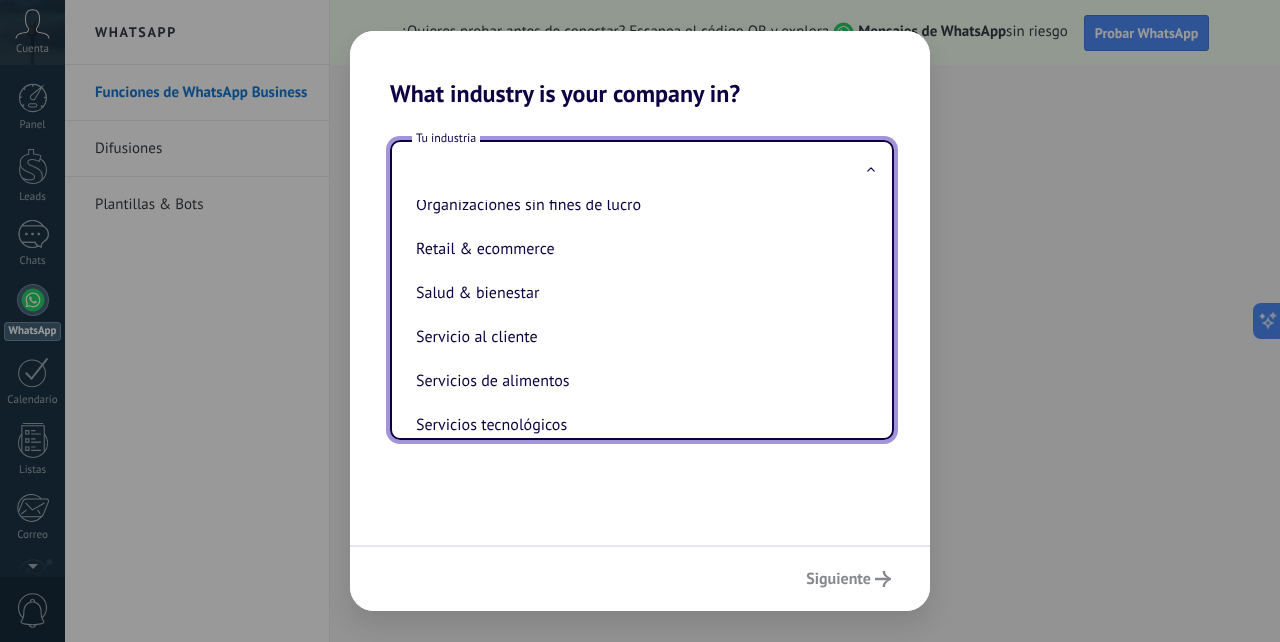 scroll, scrollTop: 369, scrollLeft: 0, axis: vertical 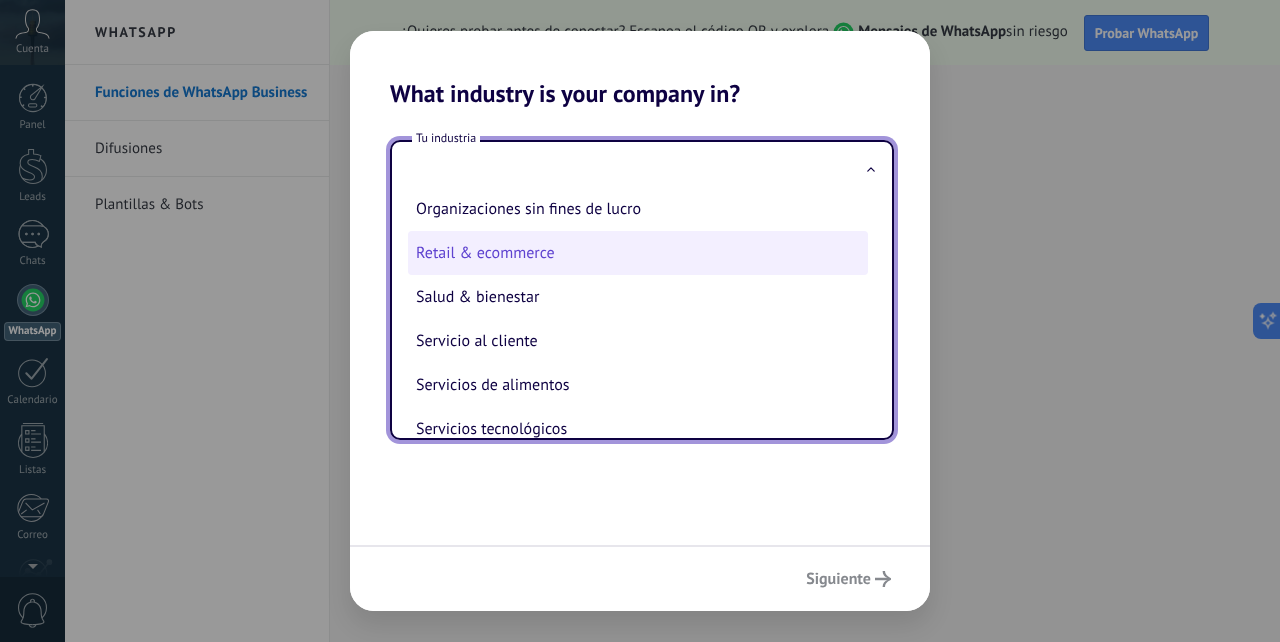 click on "Retail & ecommerce" at bounding box center (638, 253) 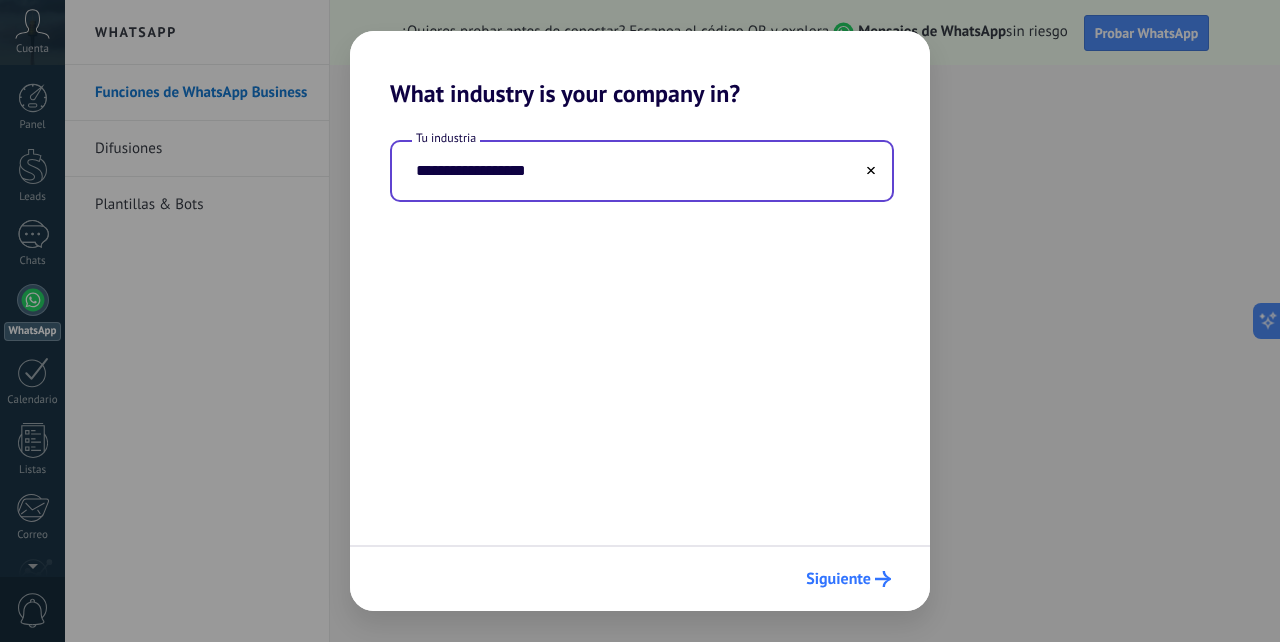click on "Siguiente" at bounding box center (838, 579) 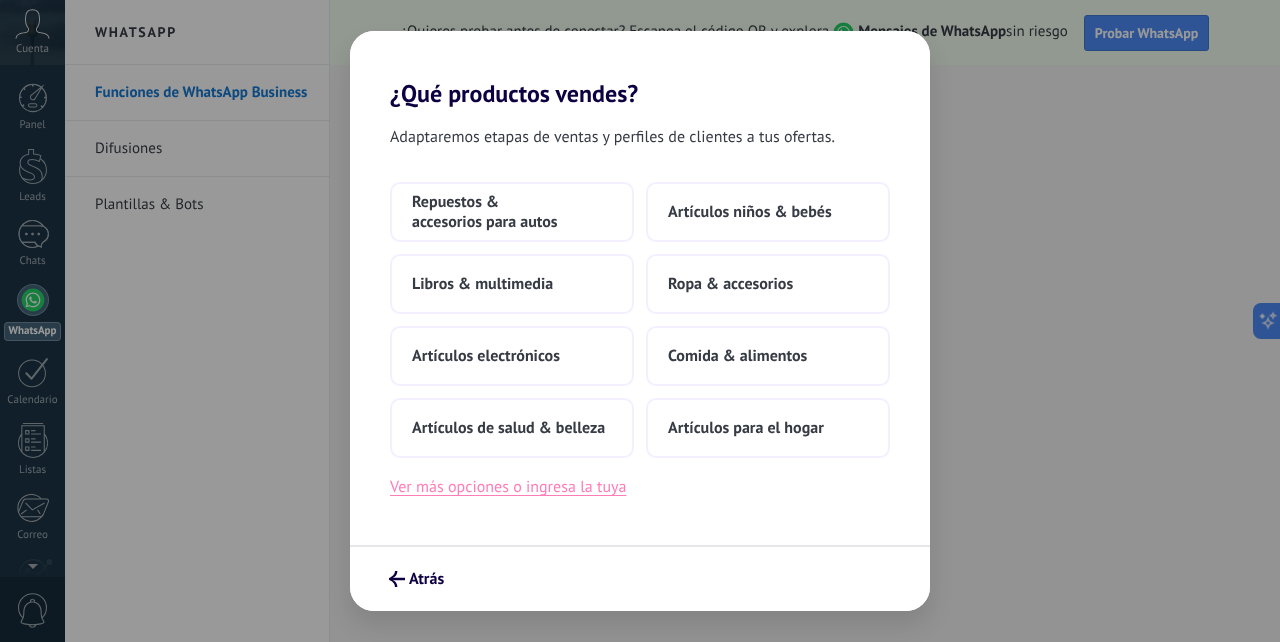 click on "Ver más opciones o ingresa la tuya" at bounding box center [508, 487] 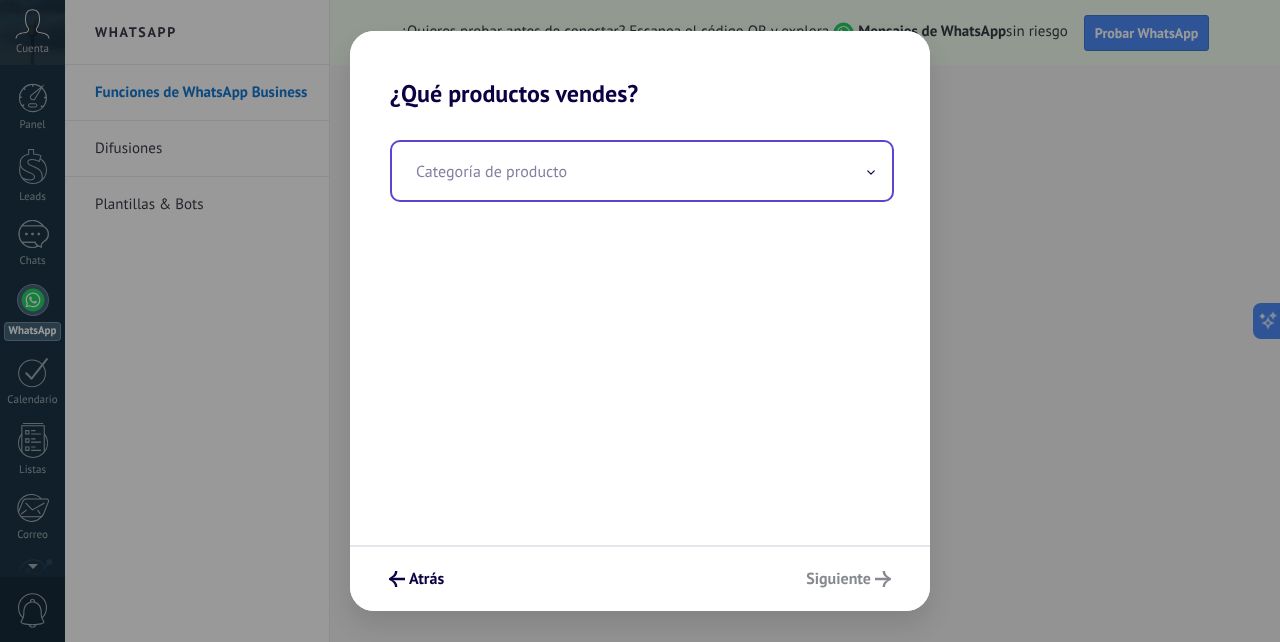 click at bounding box center (642, 171) 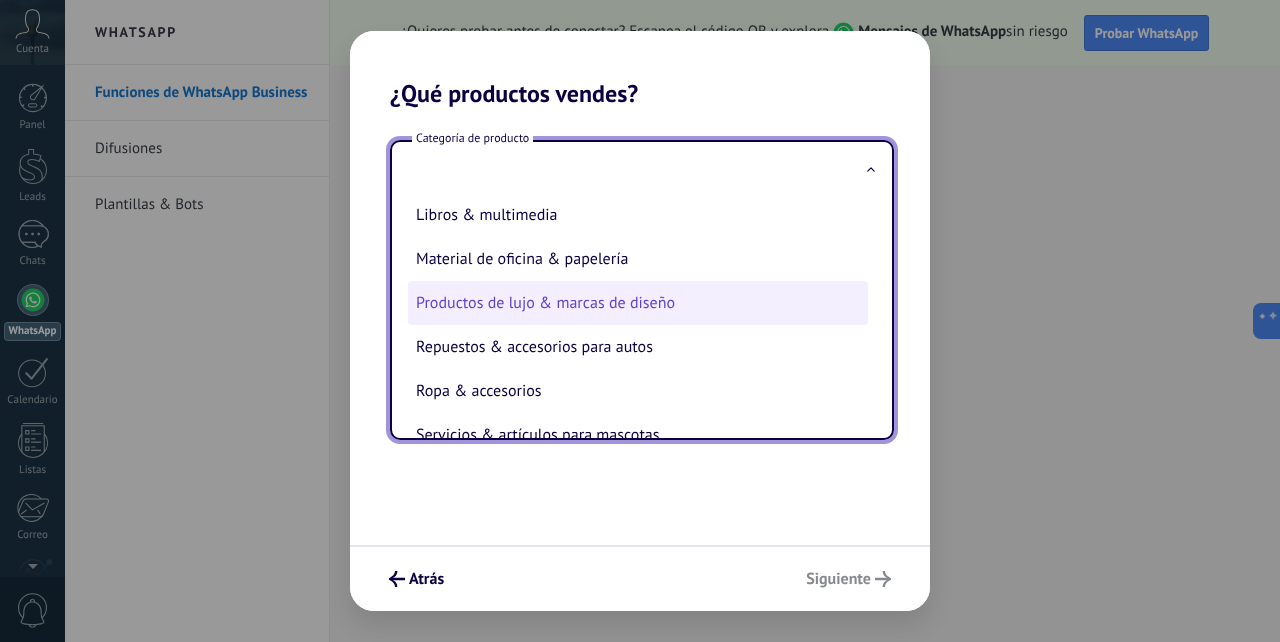 scroll, scrollTop: 404, scrollLeft: 0, axis: vertical 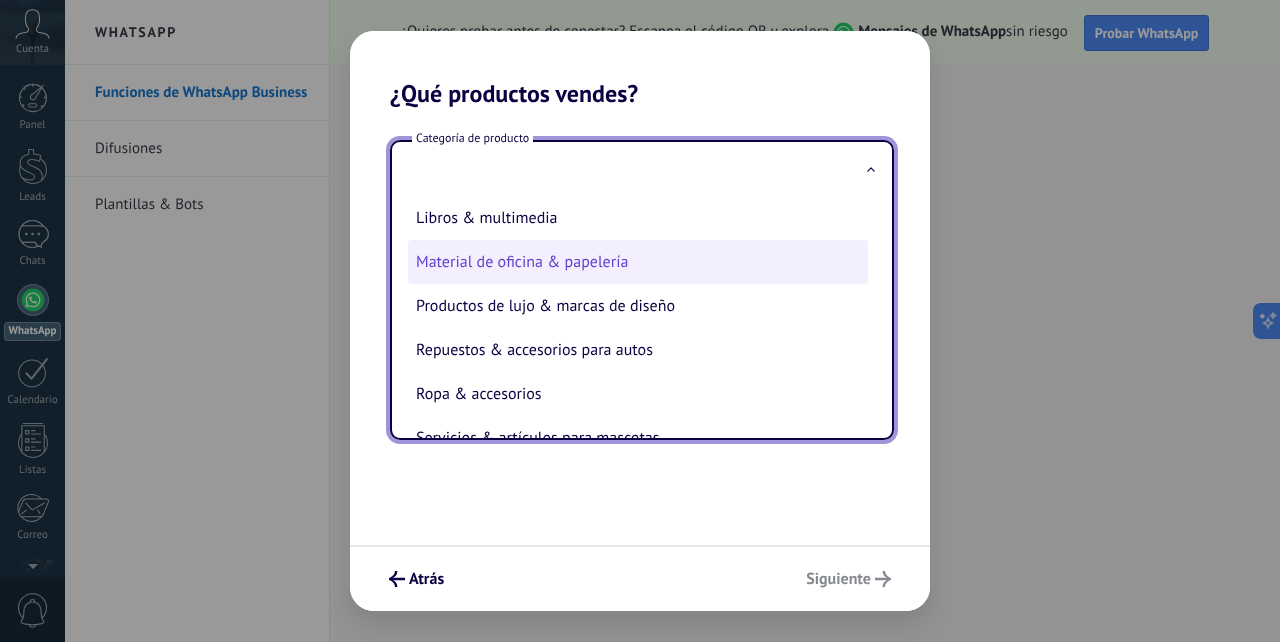 click on "Material de oficina & papelería" at bounding box center [638, 262] 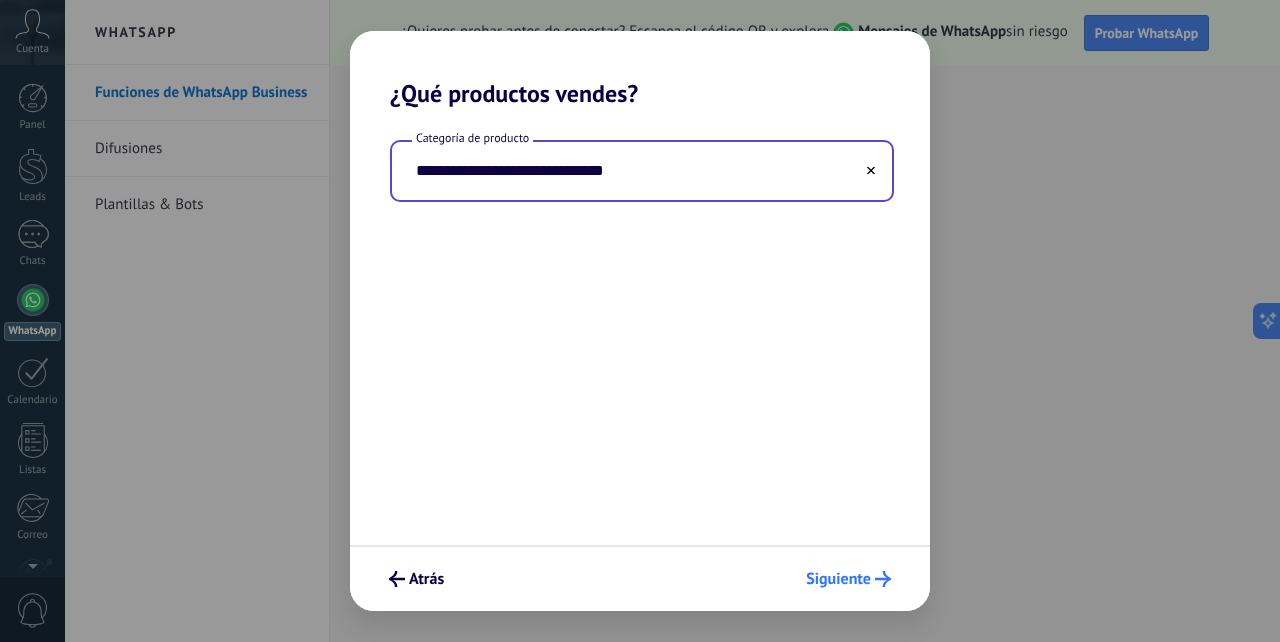 click on "Siguiente" at bounding box center (838, 579) 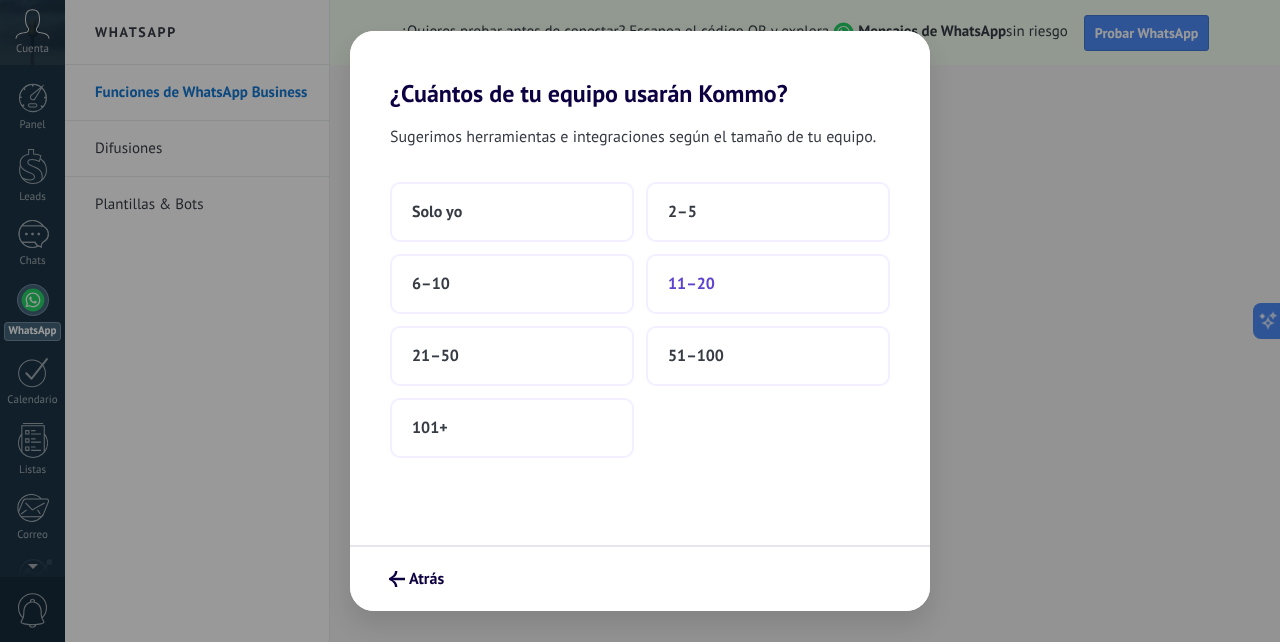 click on "11–20" at bounding box center (691, 284) 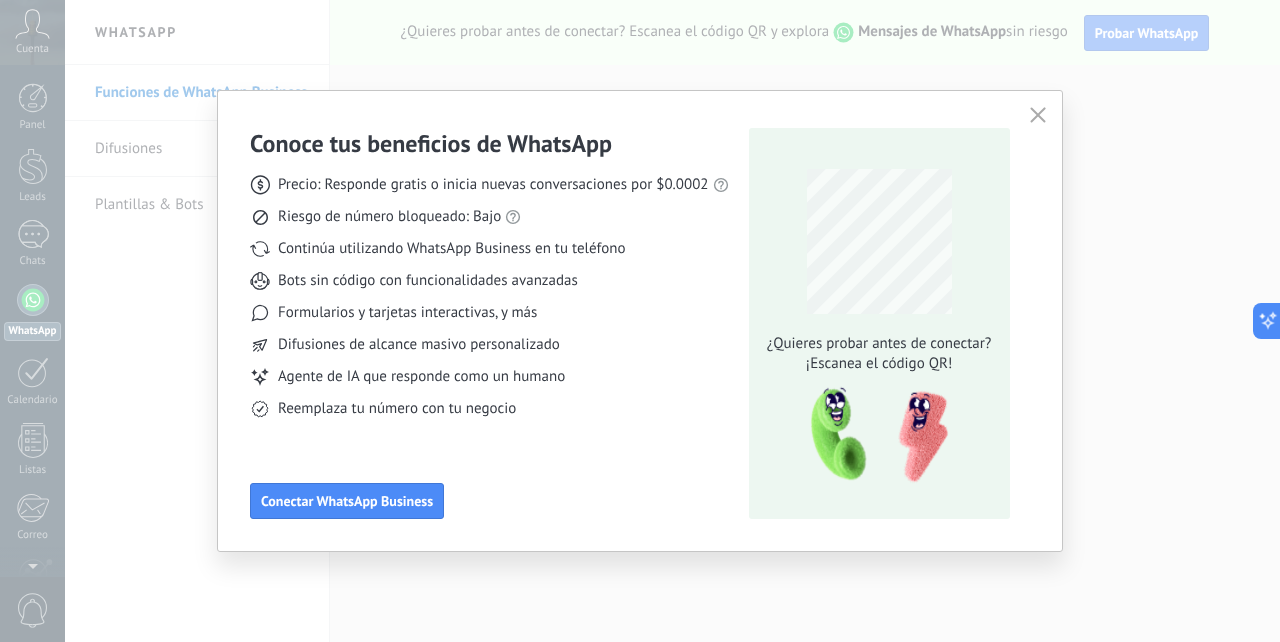 click 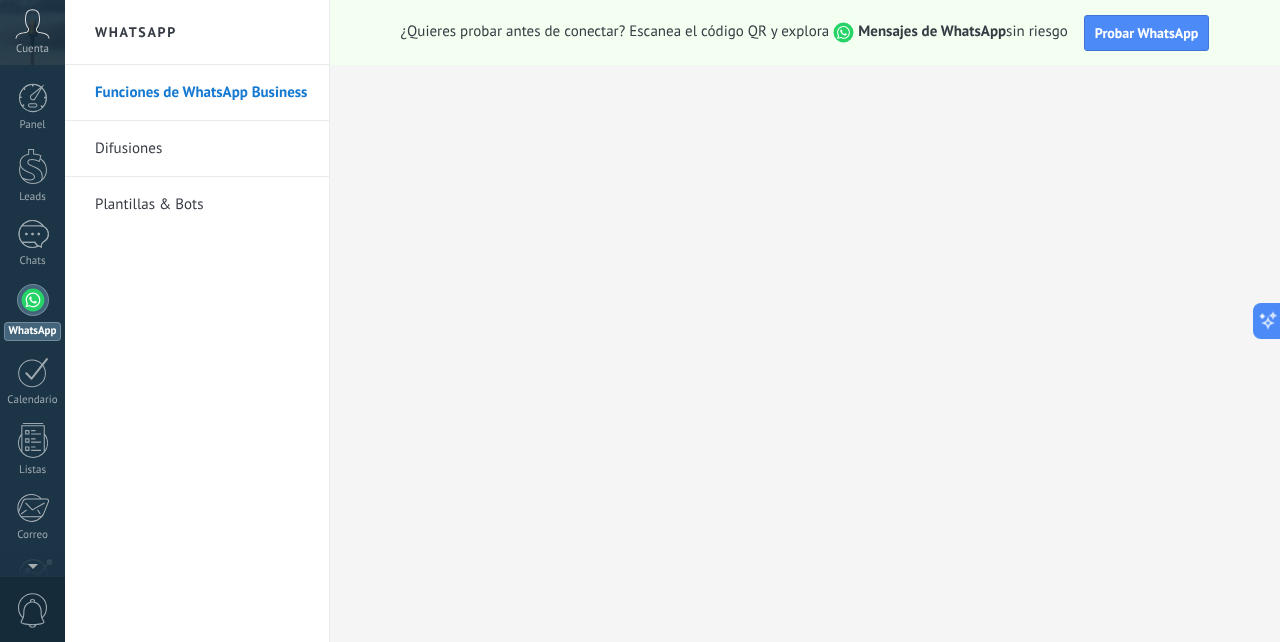 scroll, scrollTop: 191, scrollLeft: 0, axis: vertical 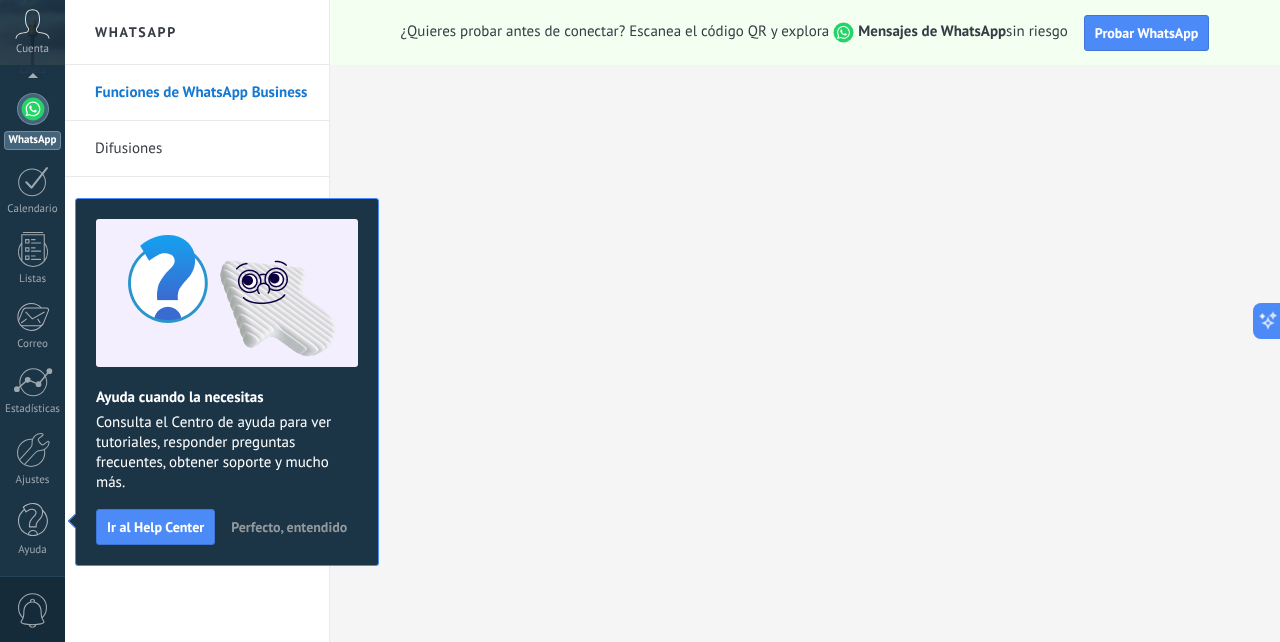 click on "Perfecto, entendido" at bounding box center (289, 527) 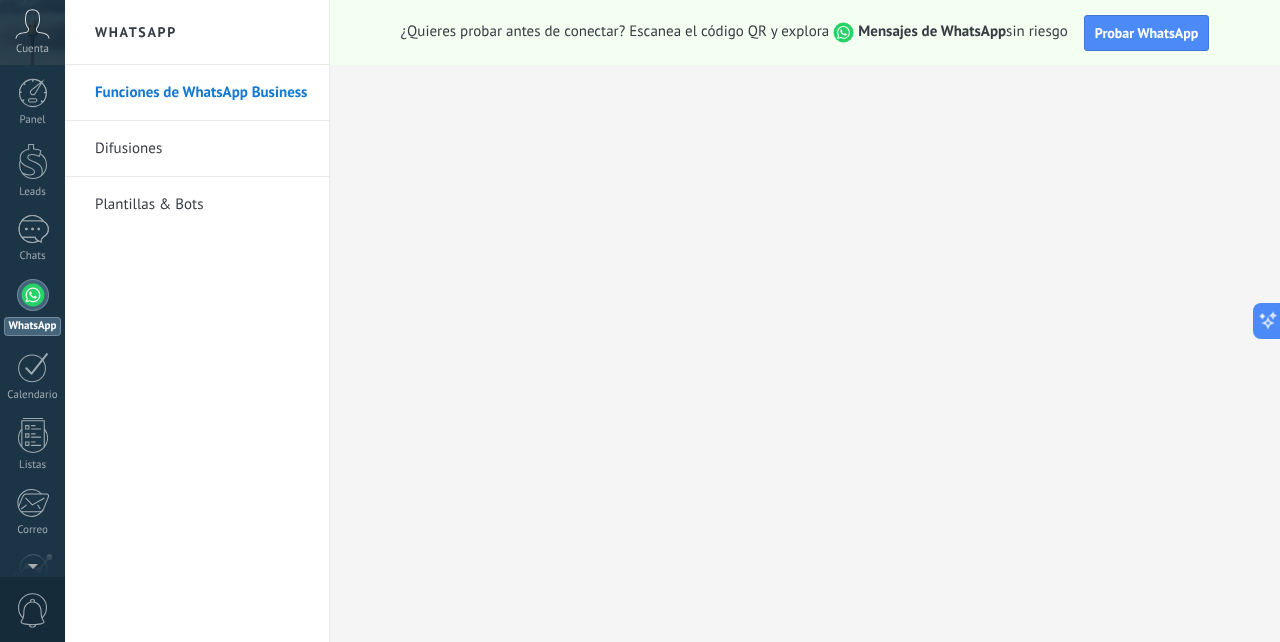 scroll, scrollTop: 0, scrollLeft: 0, axis: both 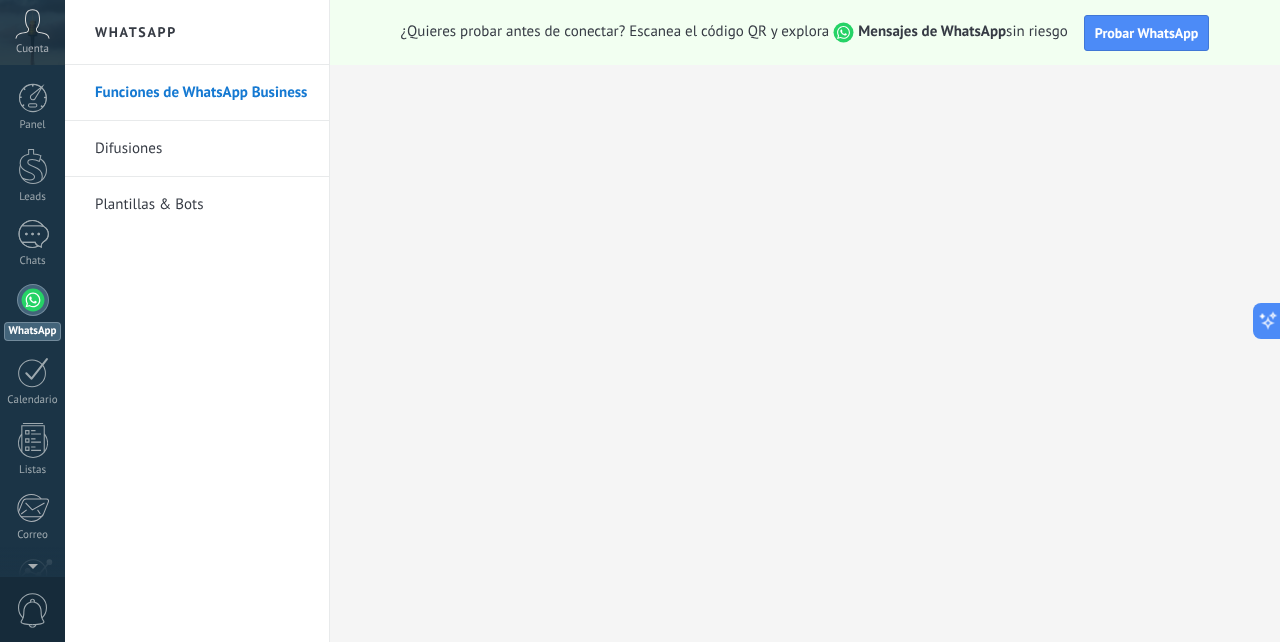 click 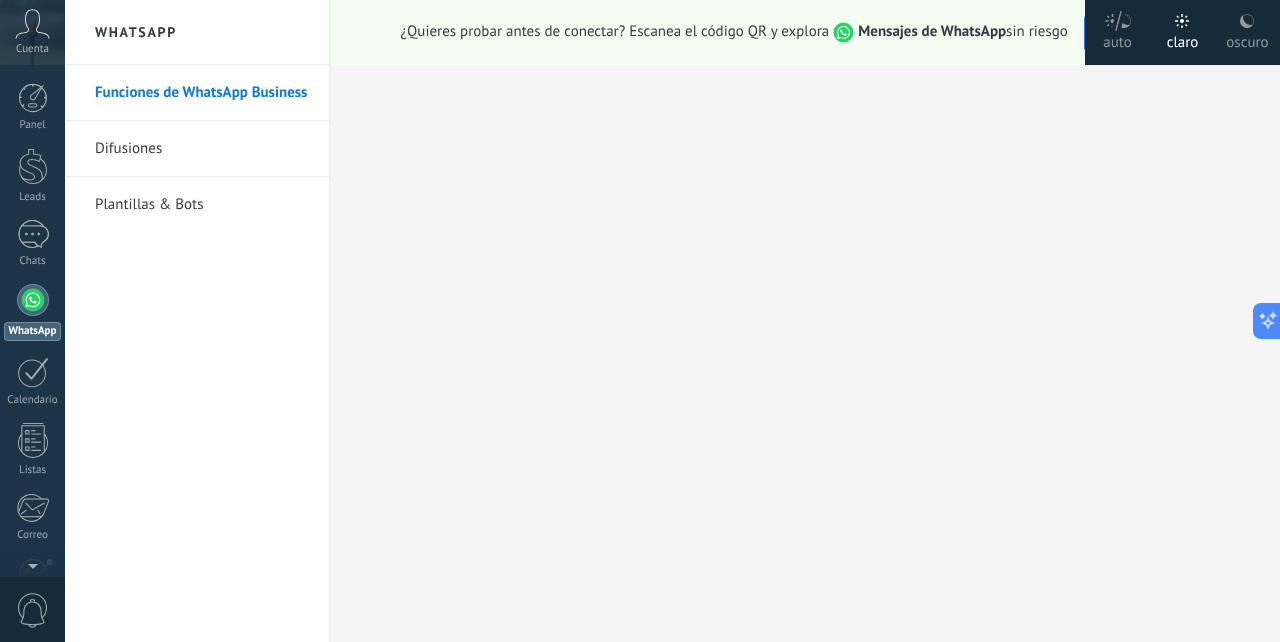 click 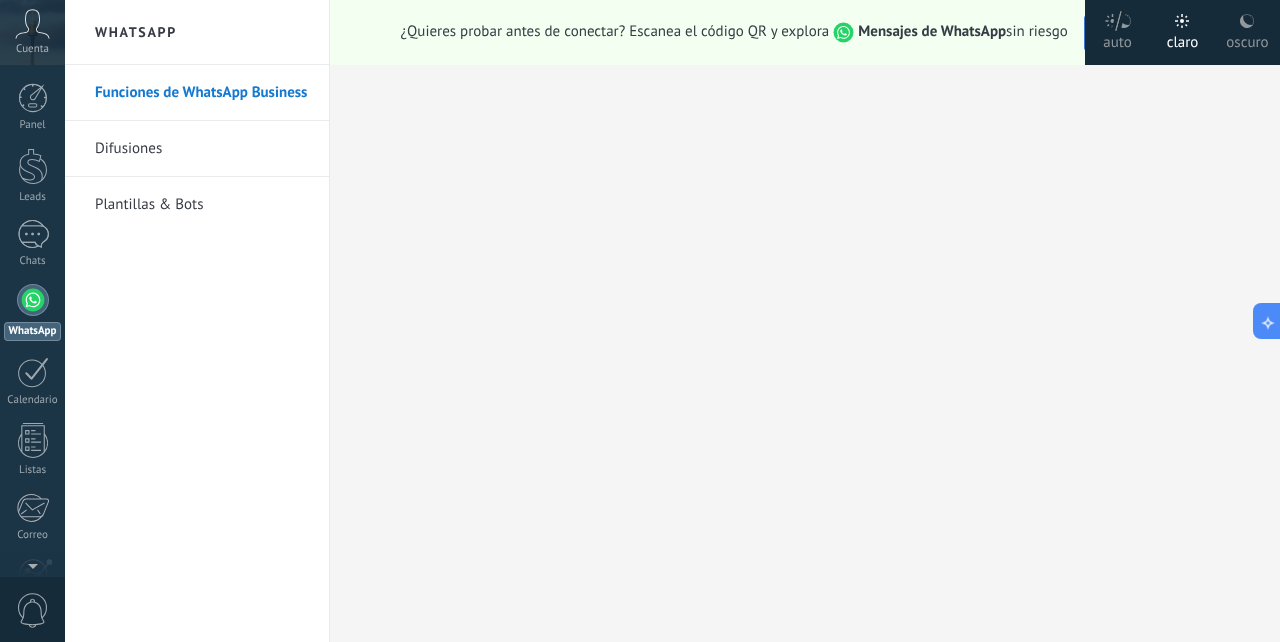 click on "Funciones de WhatsApp Business" at bounding box center [202, 93] 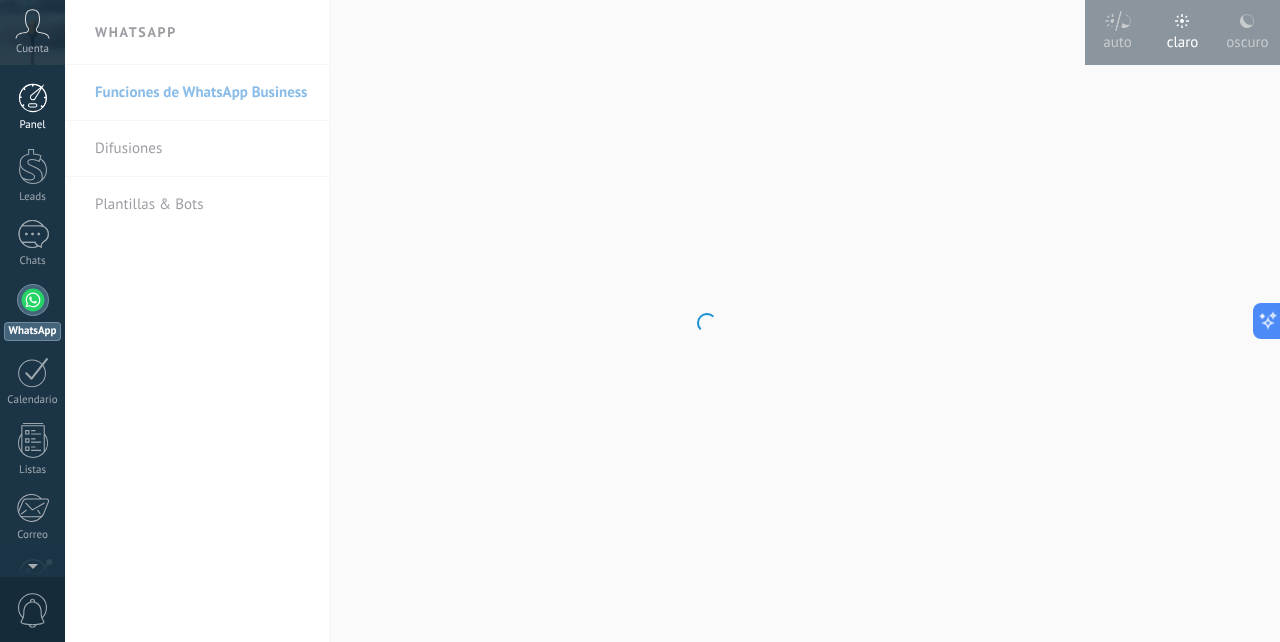 click at bounding box center (33, 98) 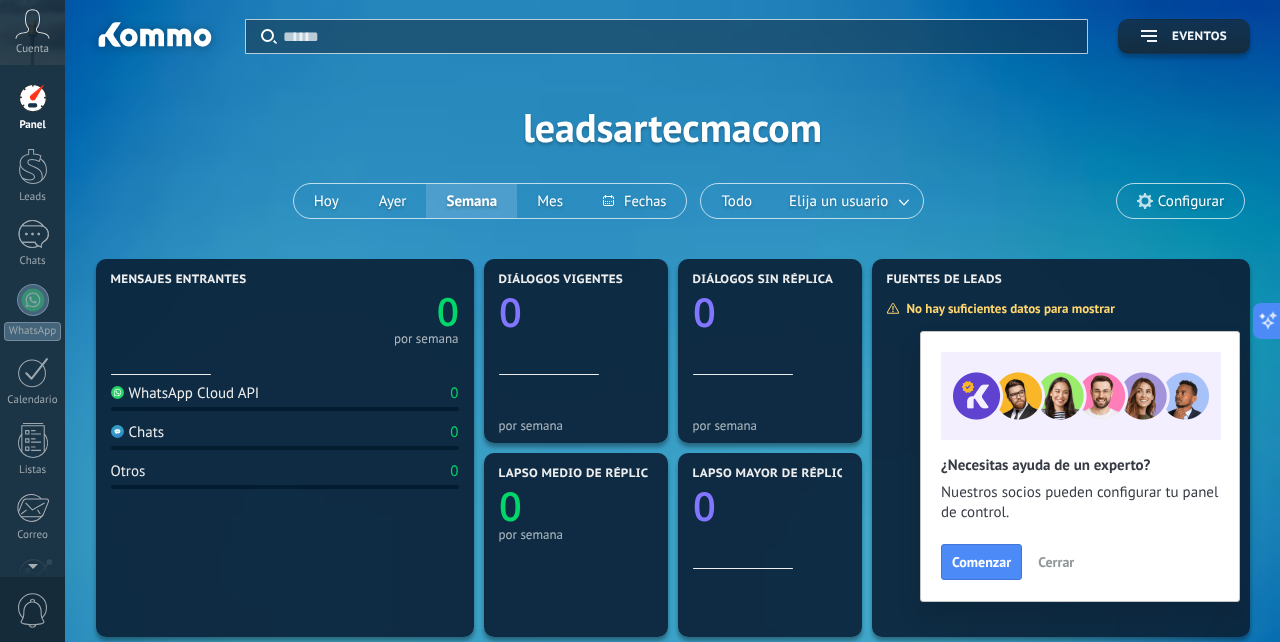 click 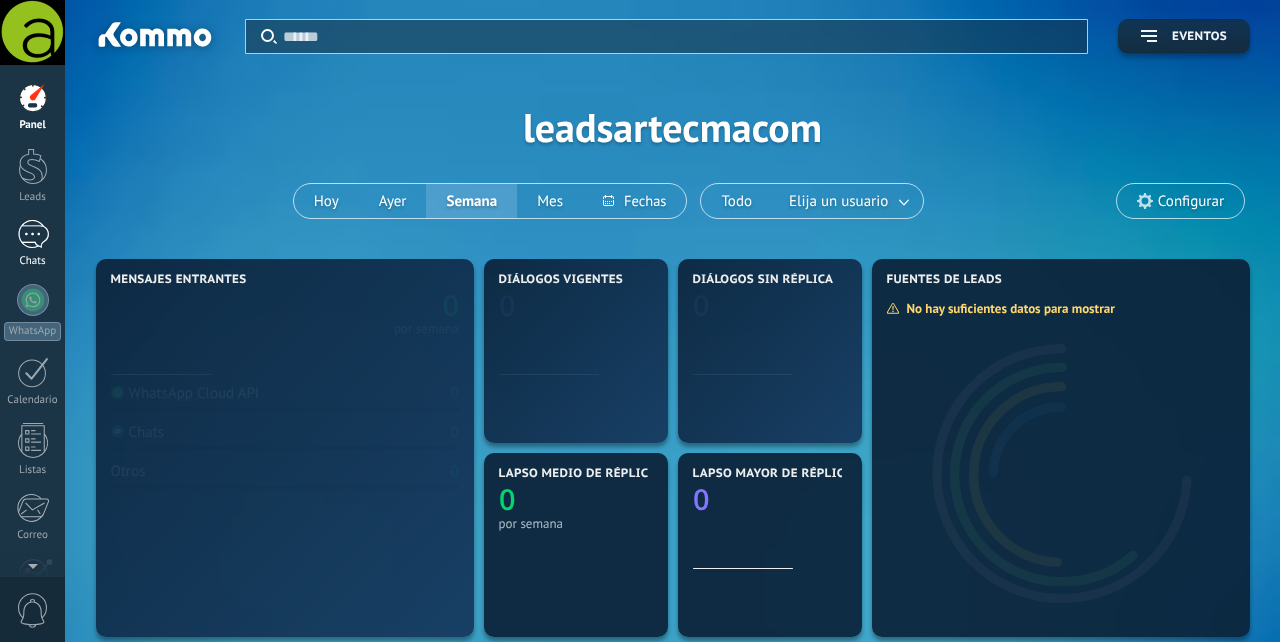 scroll, scrollTop: 0, scrollLeft: 0, axis: both 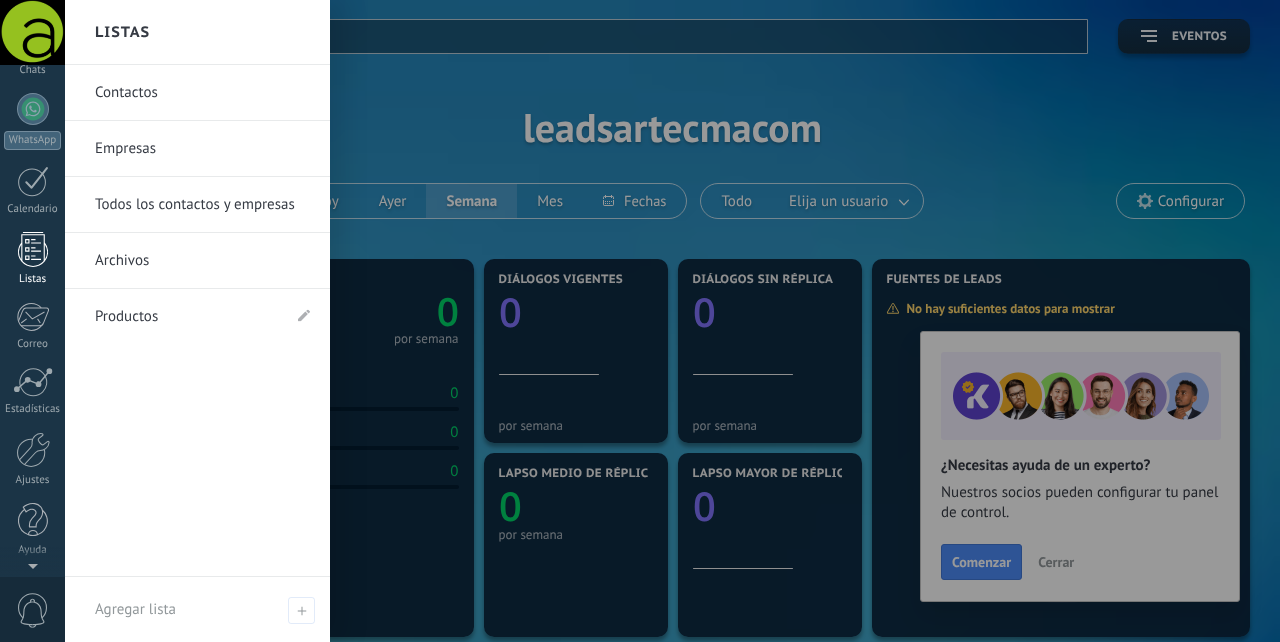 click at bounding box center [33, 249] 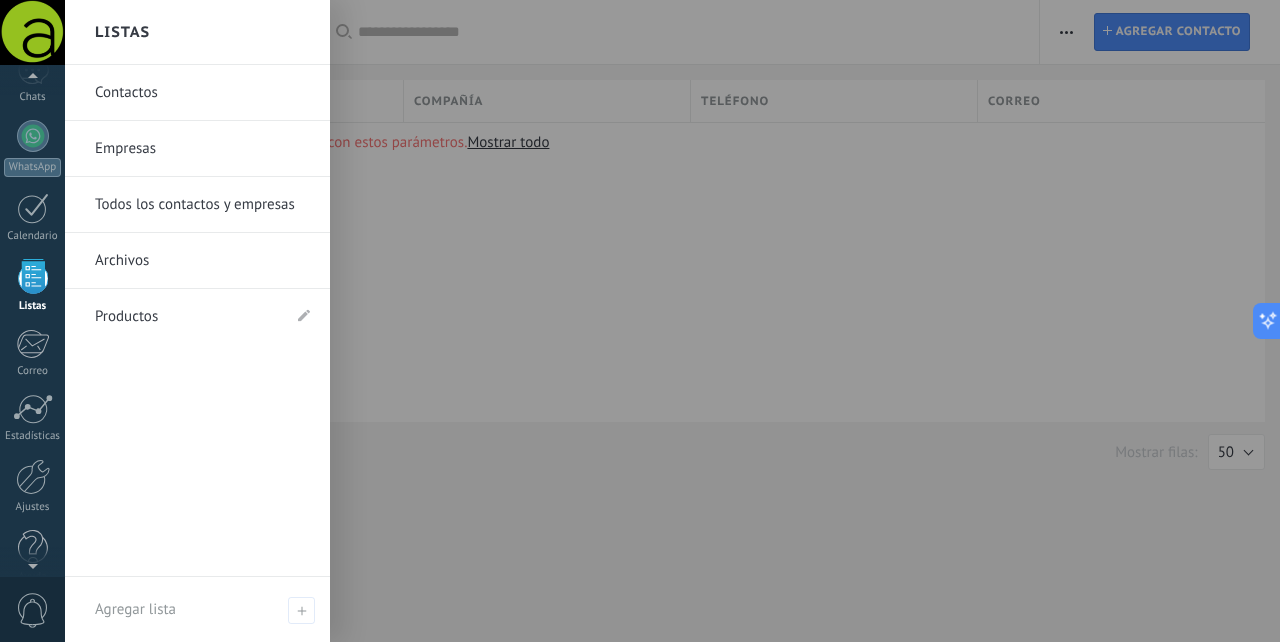 scroll, scrollTop: 191, scrollLeft: 0, axis: vertical 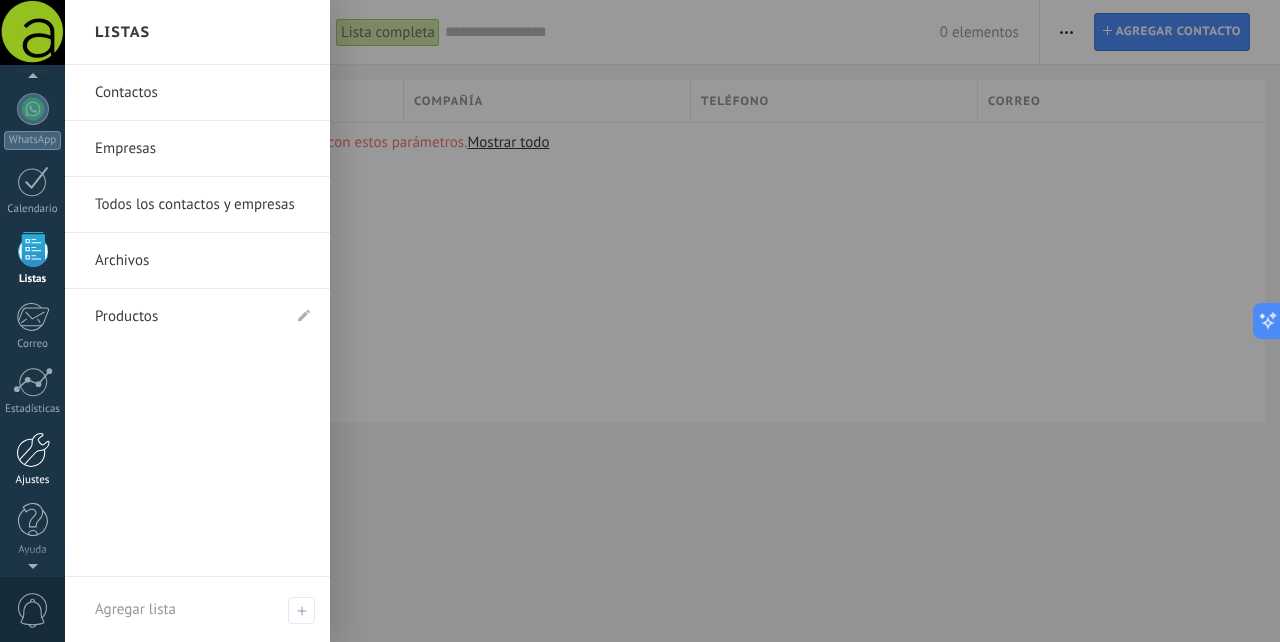 click at bounding box center (33, 450) 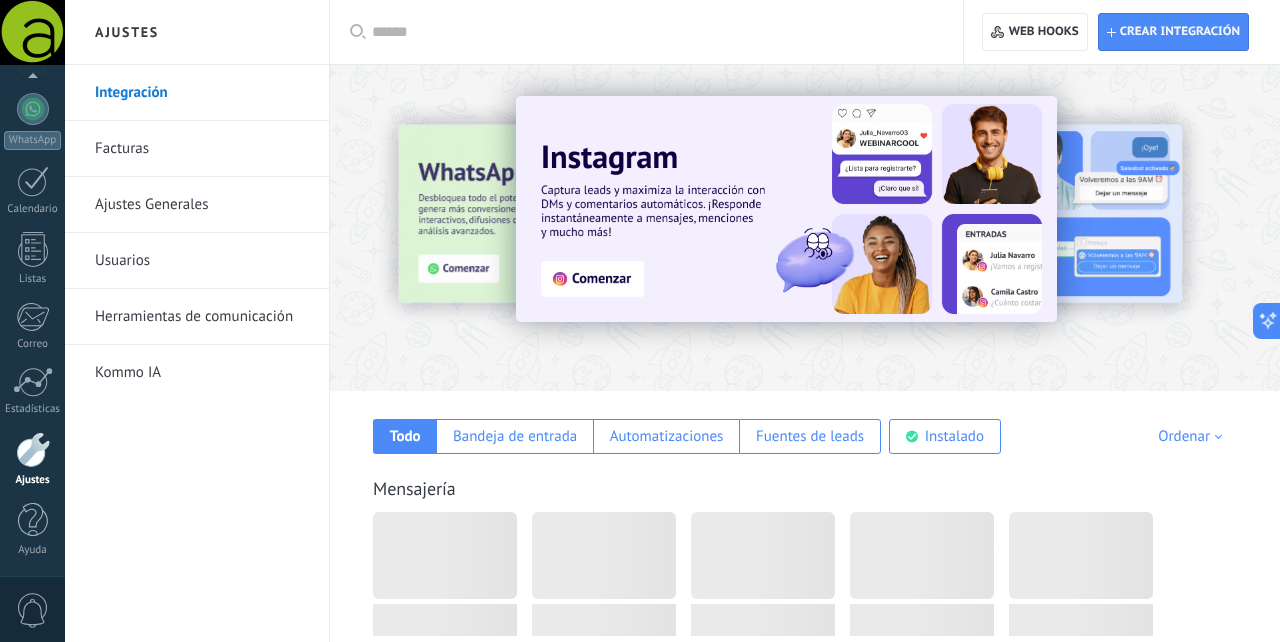 scroll, scrollTop: 191, scrollLeft: 0, axis: vertical 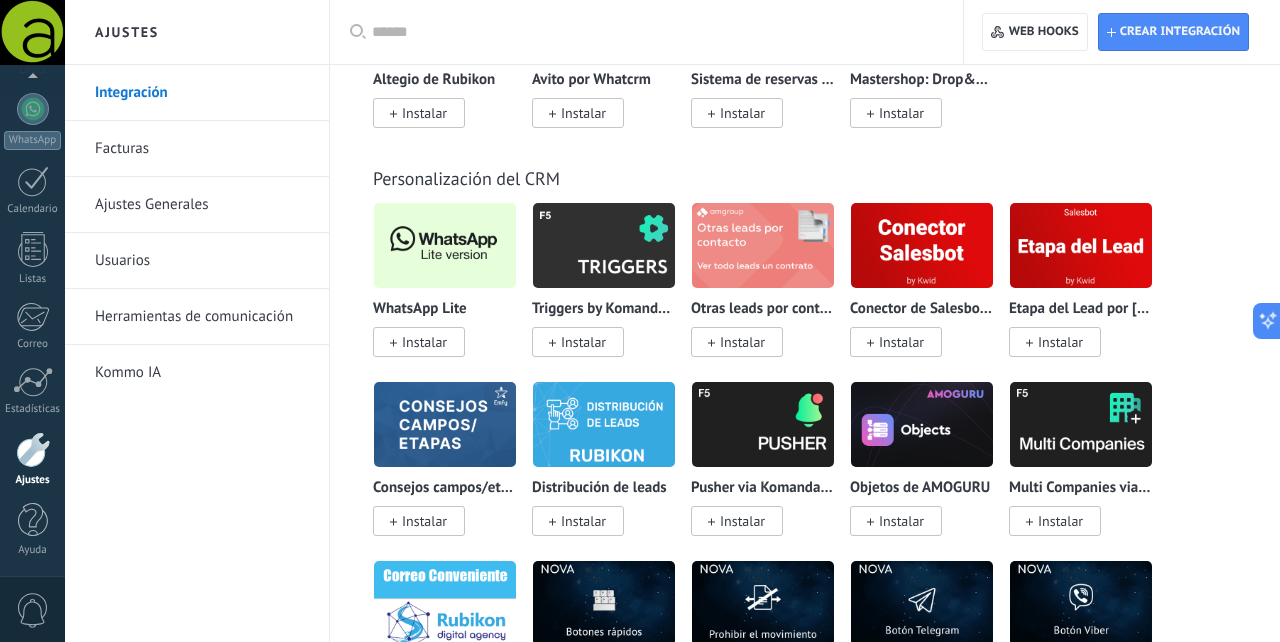 click 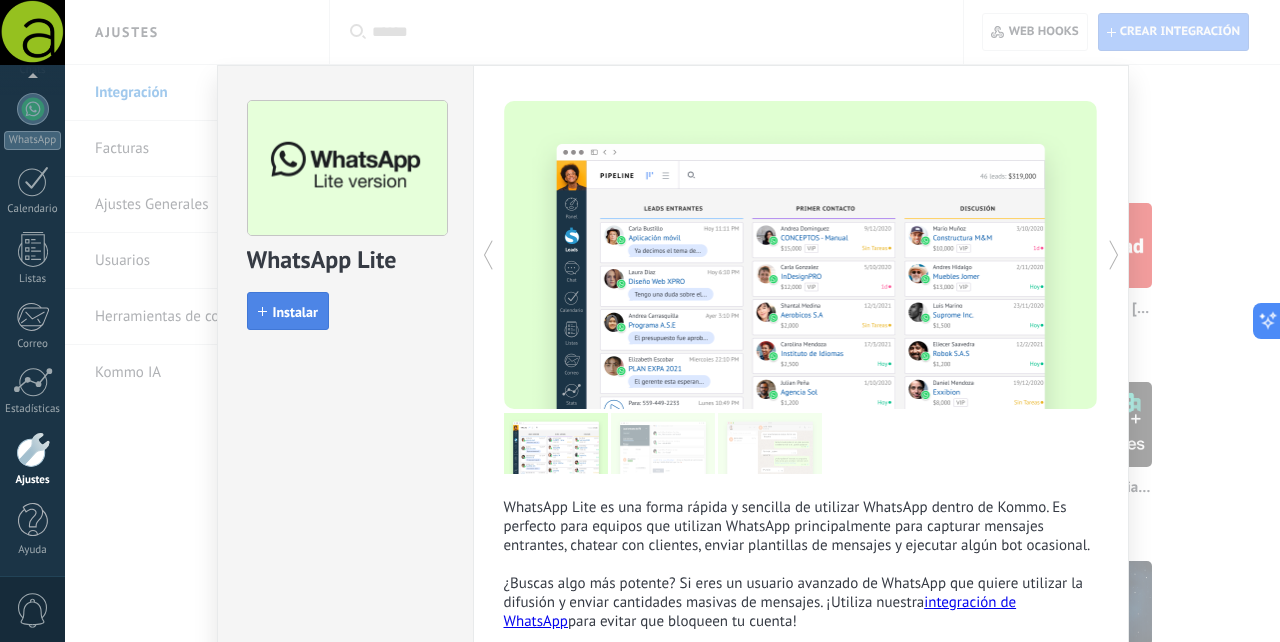 click on "Instalar" at bounding box center [295, 312] 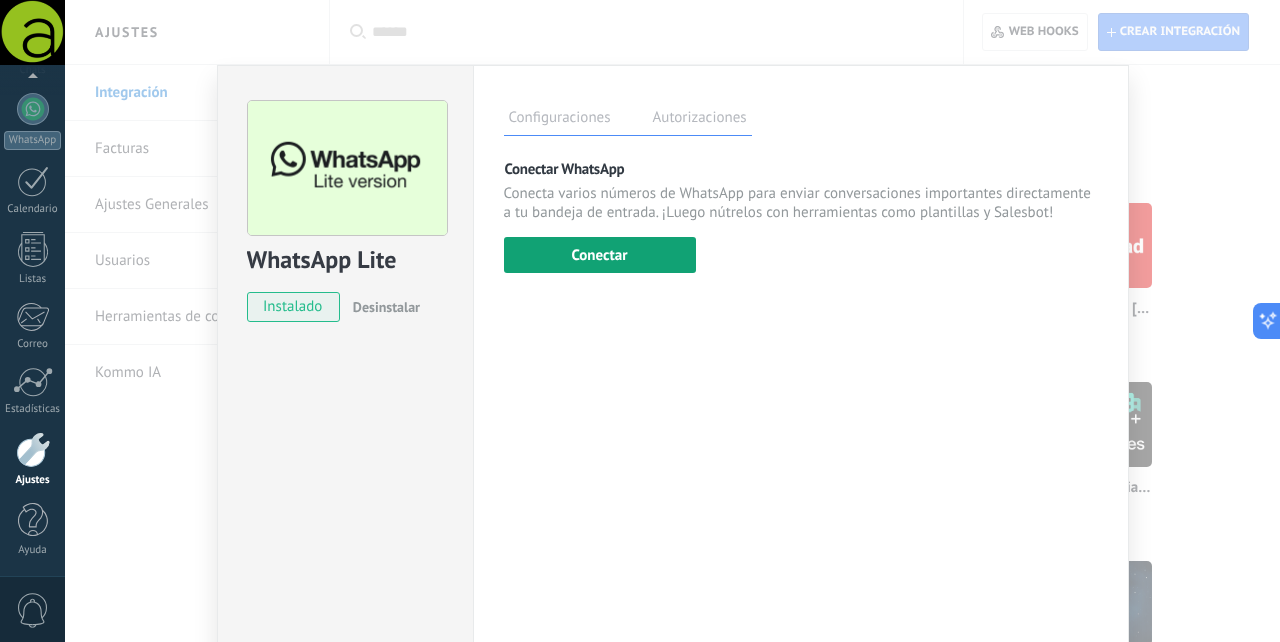 click on "Conectar" at bounding box center (600, 255) 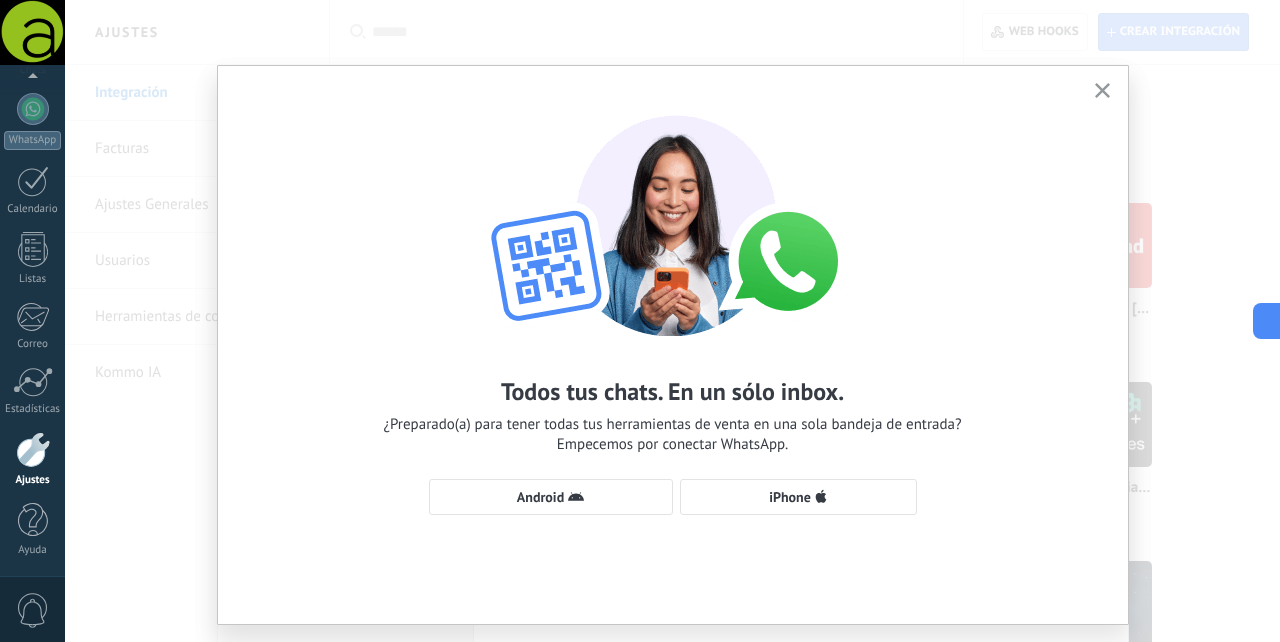 click 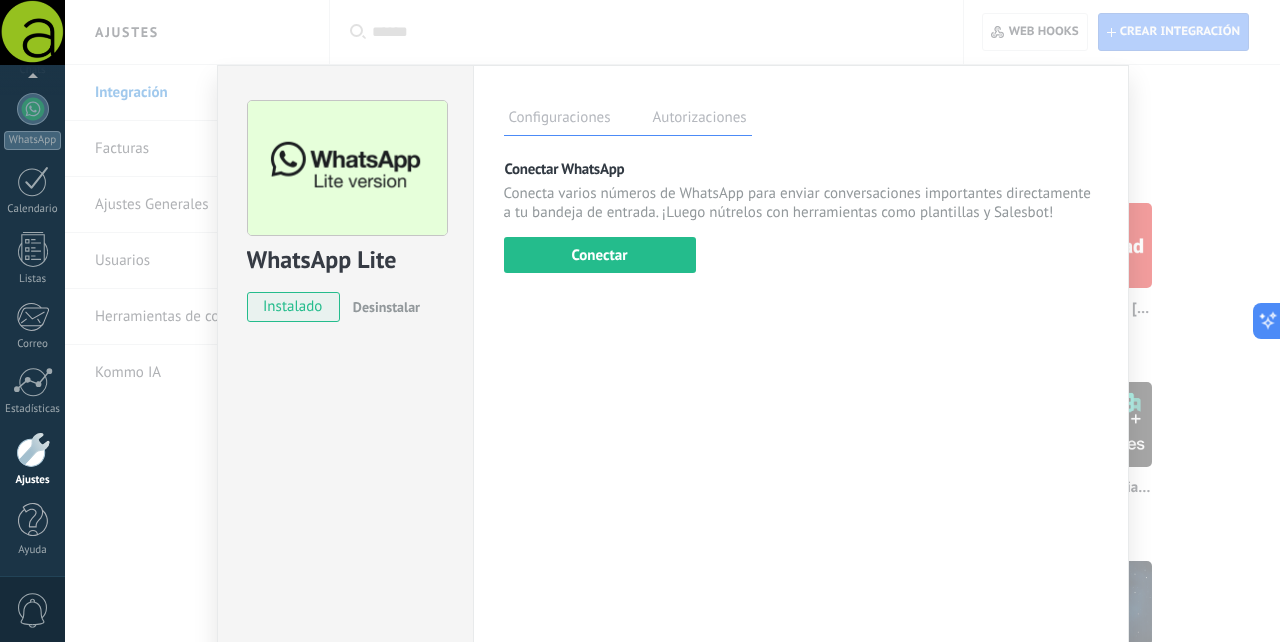 click on "WhatsApp Lite instalado Desinstalar Configuraciones Autorizaciones Esta pestaña registra a los usuarios que han concedido acceso a las integración a esta cuenta. Si deseas remover la posibilidad que un usuario pueda enviar solicitudes a la cuenta en nombre de esta integración, puedes revocar el acceso. Si el acceso a todos los usuarios es revocado, la integración dejará de funcionar. Esta aplicacion está instalada, pero nadie le ha dado acceso aun. Más de 2 mil millones de personas utilizan activamente WhatsApp para conectarse con amigos, familiares y empresas. Esta integración agrega el chat más popular a tu arsenal de comunicación: captura automáticamente leads desde los mensajes entrantes, comparte el acceso al chat con todo tu equipo y potencia todo con las herramientas integradas de Kommo, como el botón de compromiso y Salesbot. más _:  Guardar Conectar WhatsApp Conectar
Usa tu teléfono al menos  una vez en 14 días" at bounding box center (672, 321) 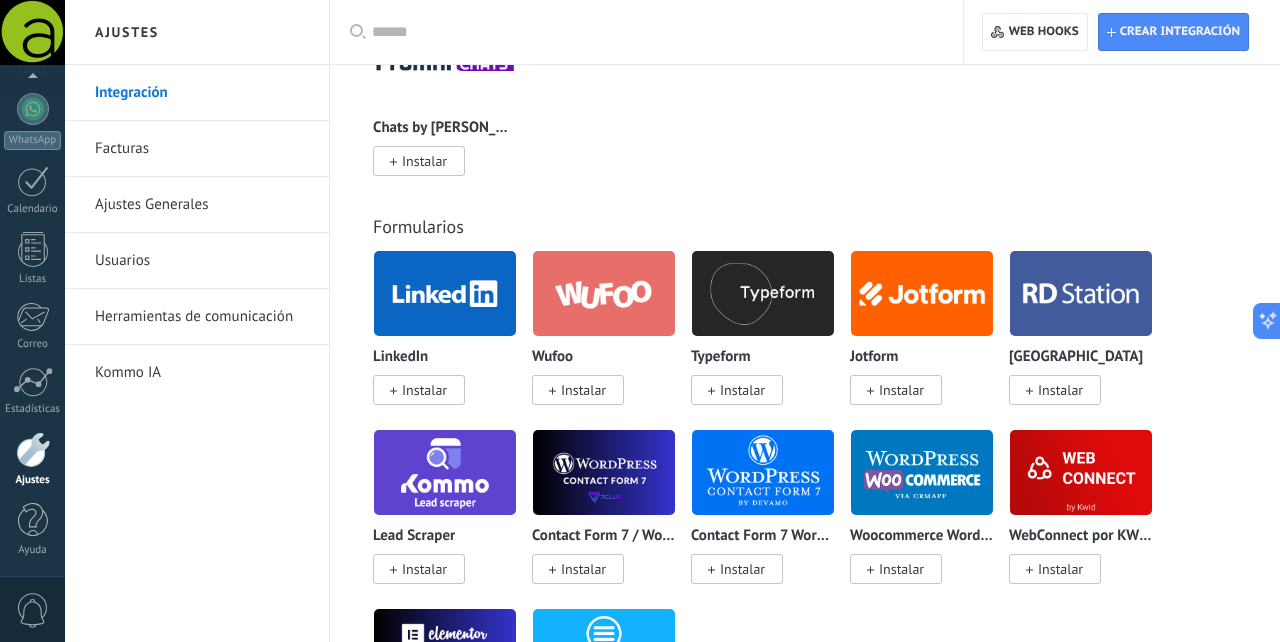 scroll, scrollTop: 1893, scrollLeft: 0, axis: vertical 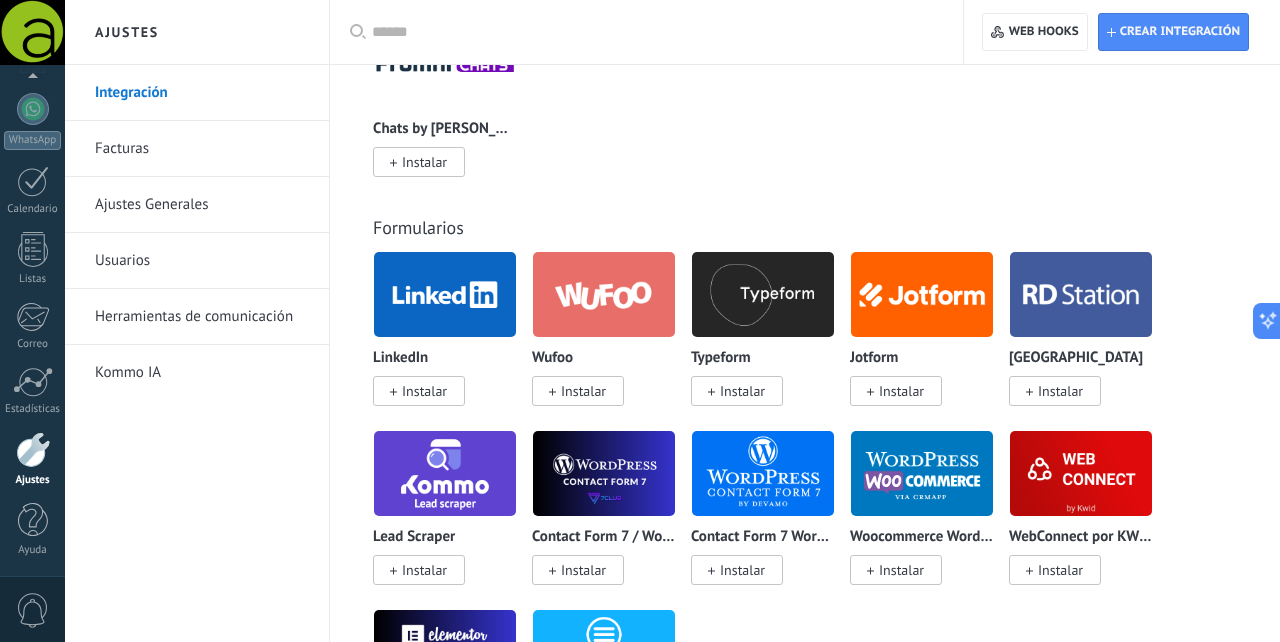 click at bounding box center [922, 473] 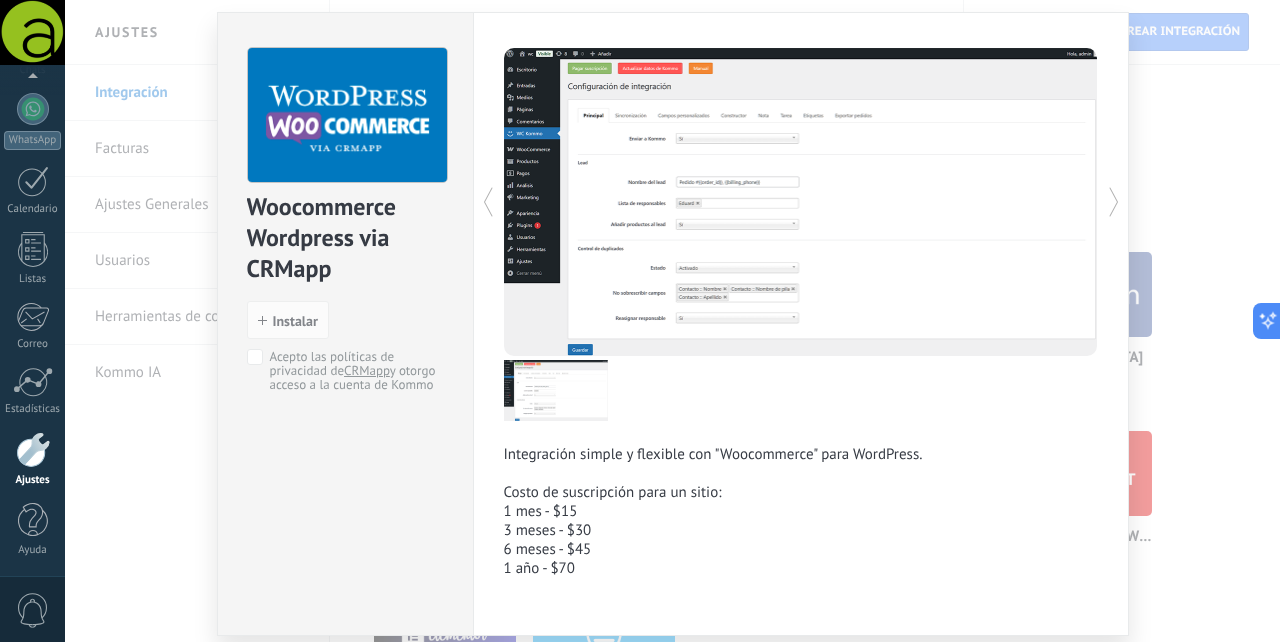 scroll, scrollTop: 57, scrollLeft: 0, axis: vertical 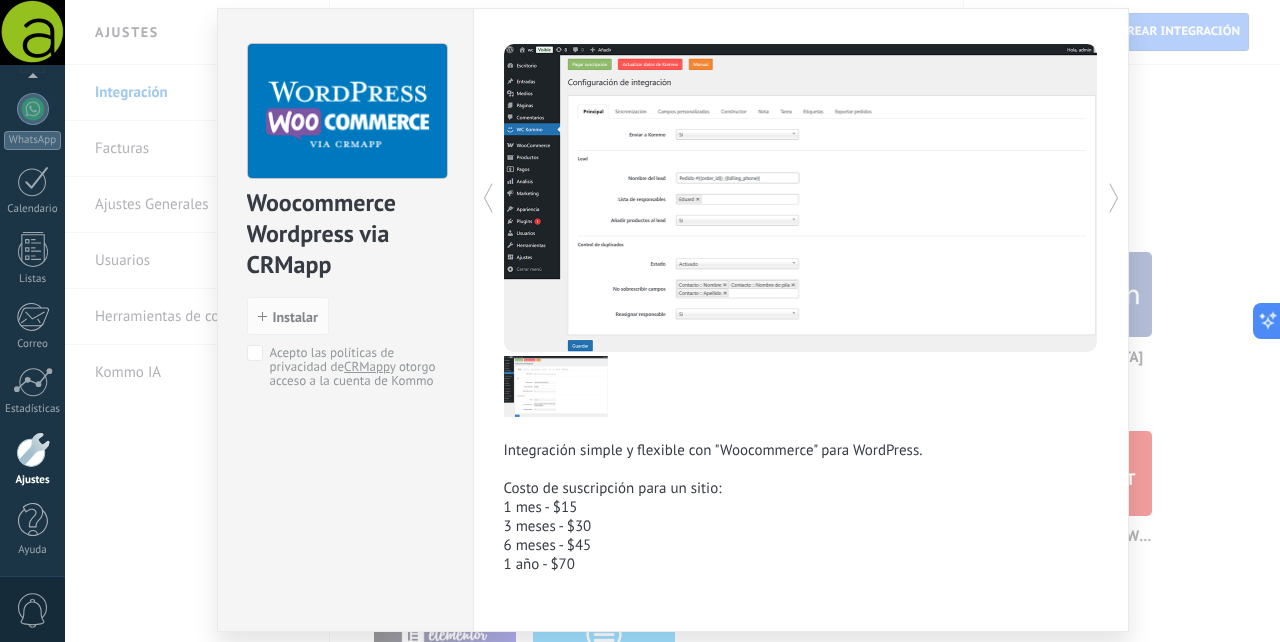 click on "Woocommerce Wordpress via CRMapp install Instalar Acepto las políticas de privacidad de  CRMapp  y otorgo acceso a la cuenta de Kommo Integración simple y flexible con "Woocommerce" para WordPress. Costo de suscripción para un sitio:  1 mes - $15   3 meses - $30   6 meses - $45   1 año - $70 más" at bounding box center (672, 321) 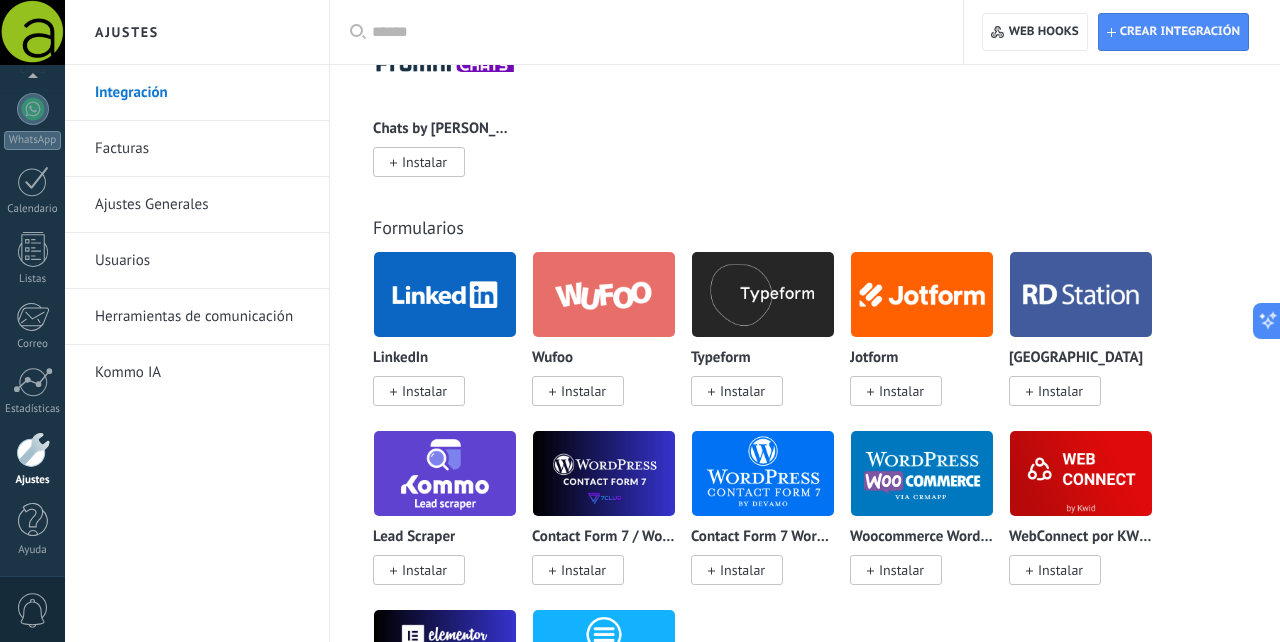 scroll, scrollTop: 0, scrollLeft: 0, axis: both 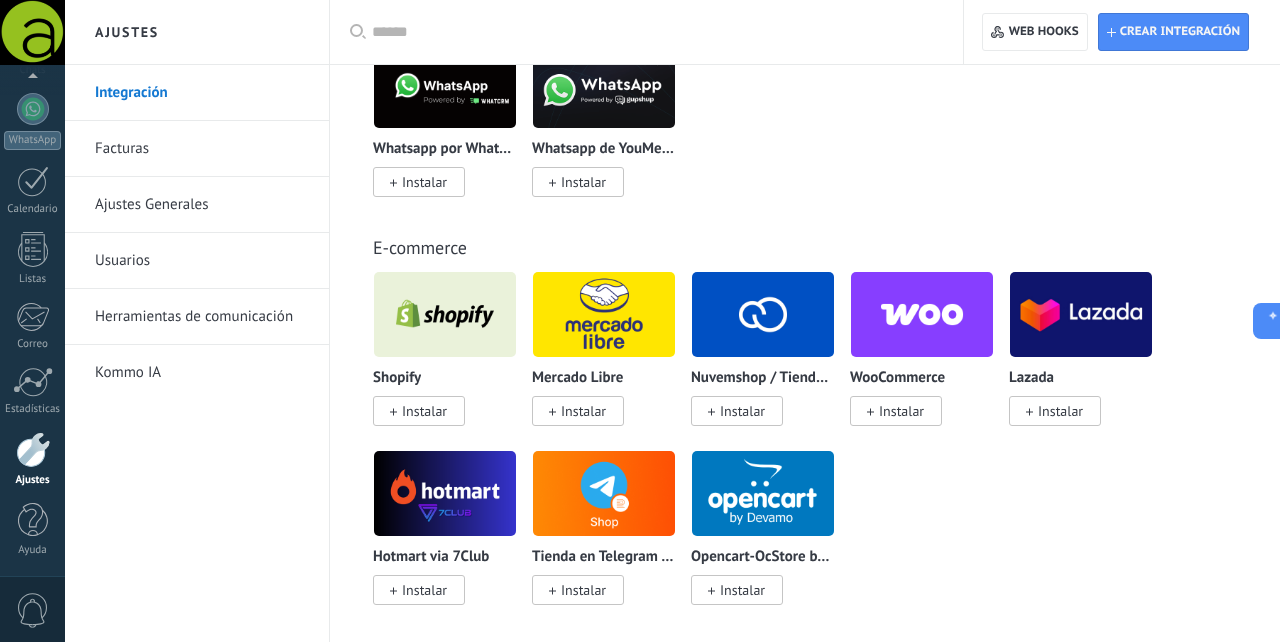 click at bounding box center [922, 314] 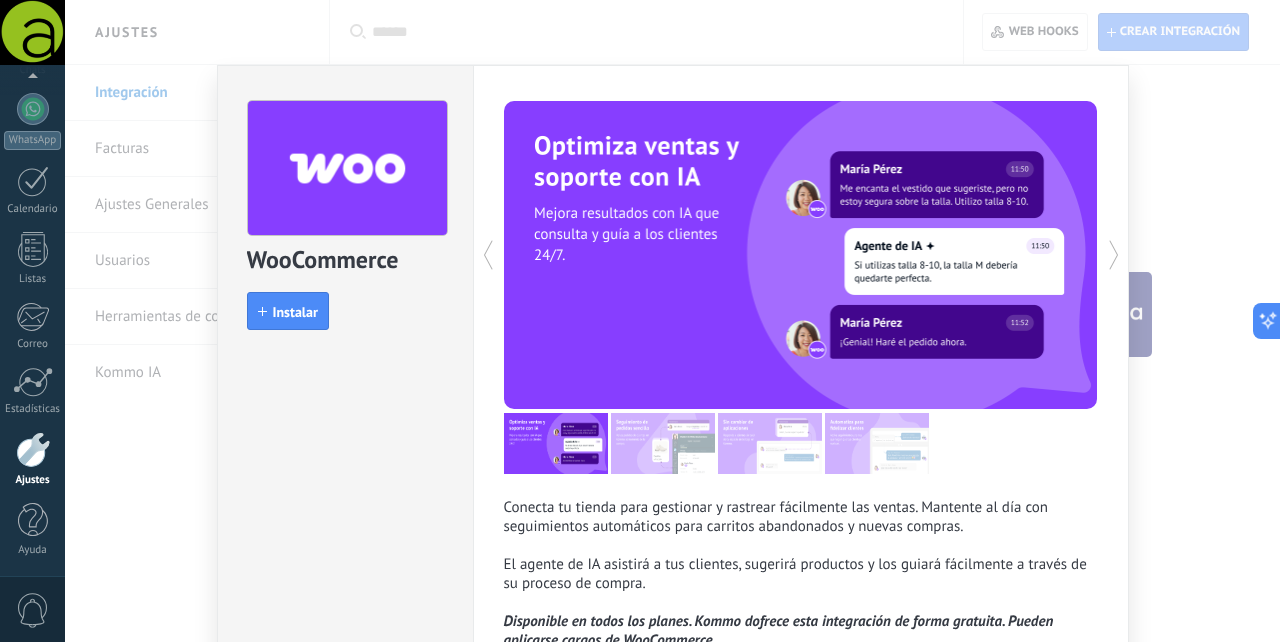 click at bounding box center (663, 443) 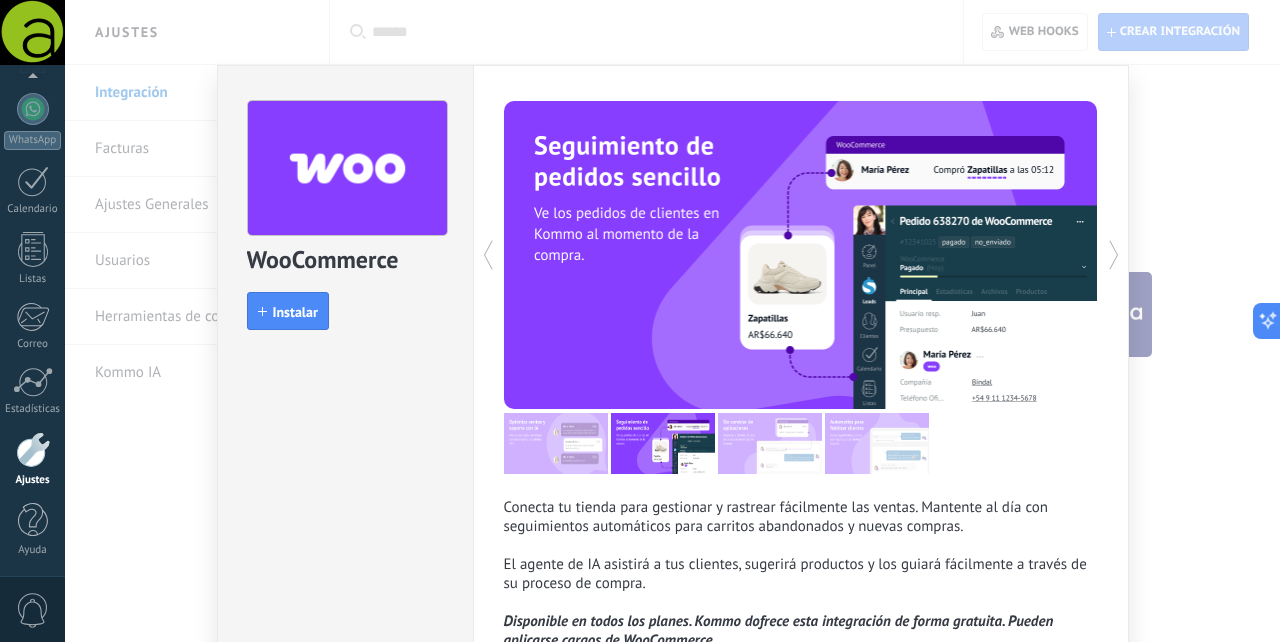 click at bounding box center [770, 443] 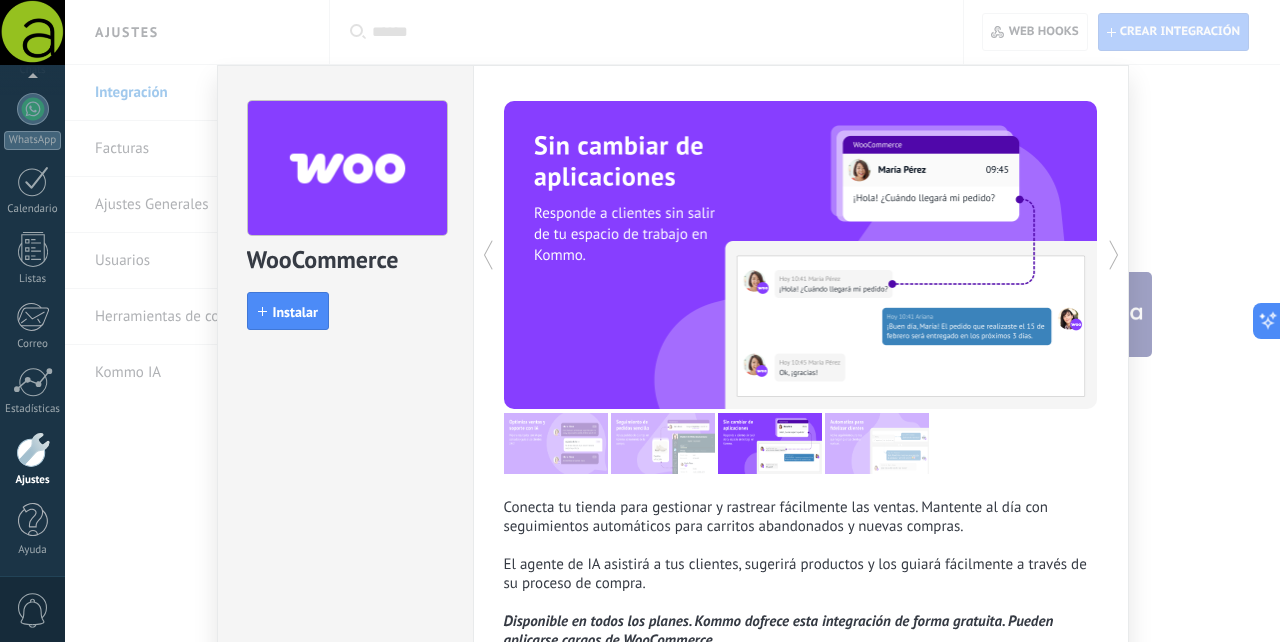 click at bounding box center (877, 443) 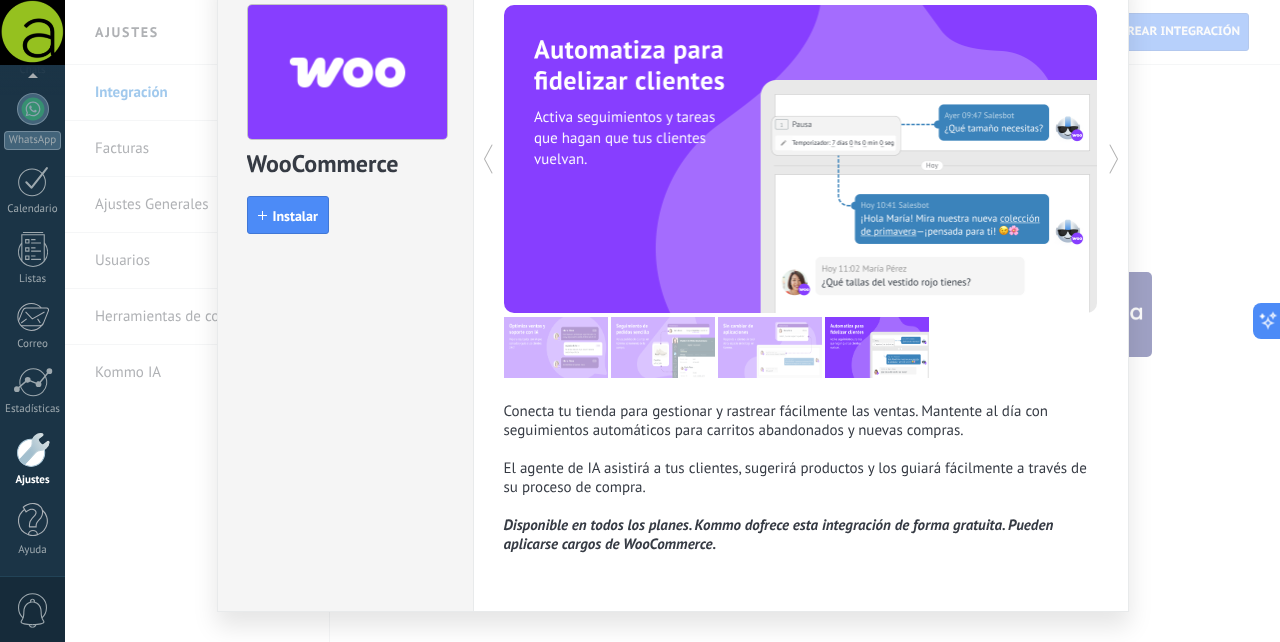 scroll, scrollTop: 157, scrollLeft: 0, axis: vertical 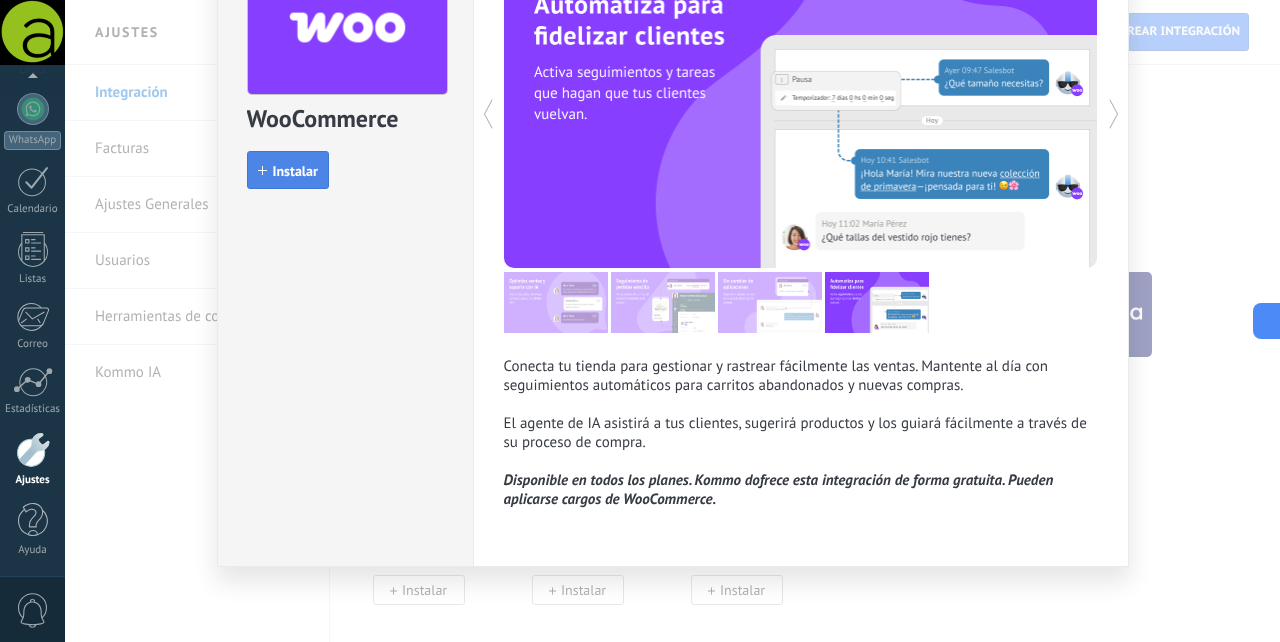 click on "Instalar" at bounding box center (295, 171) 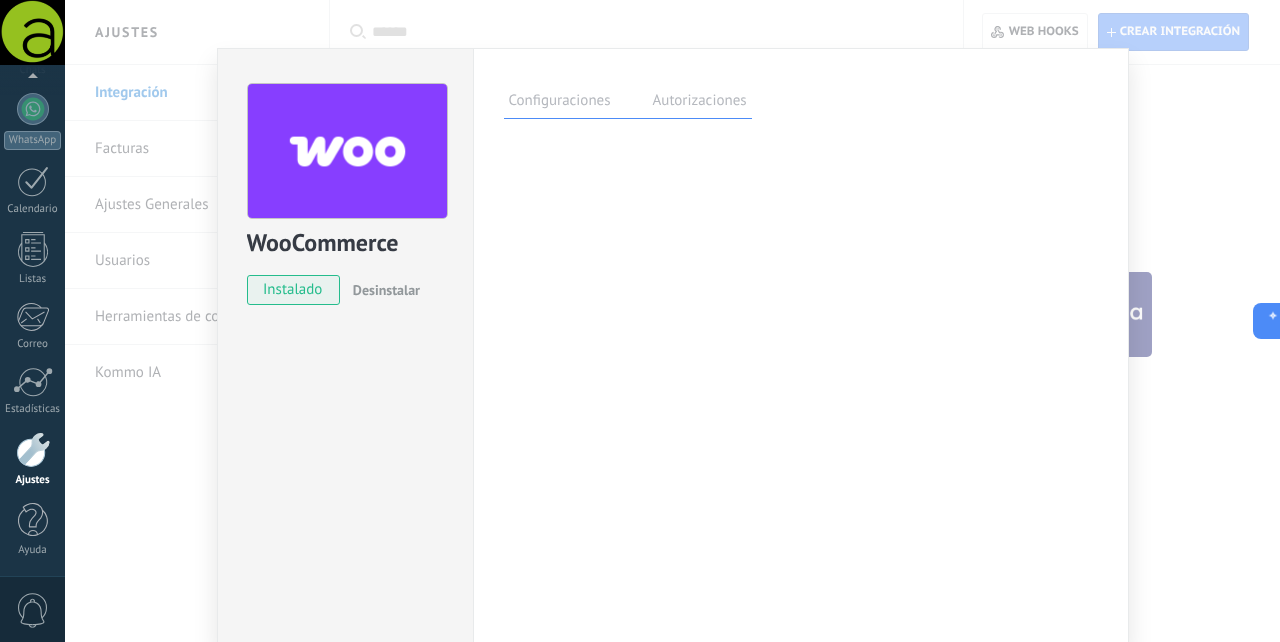 scroll, scrollTop: 0, scrollLeft: 0, axis: both 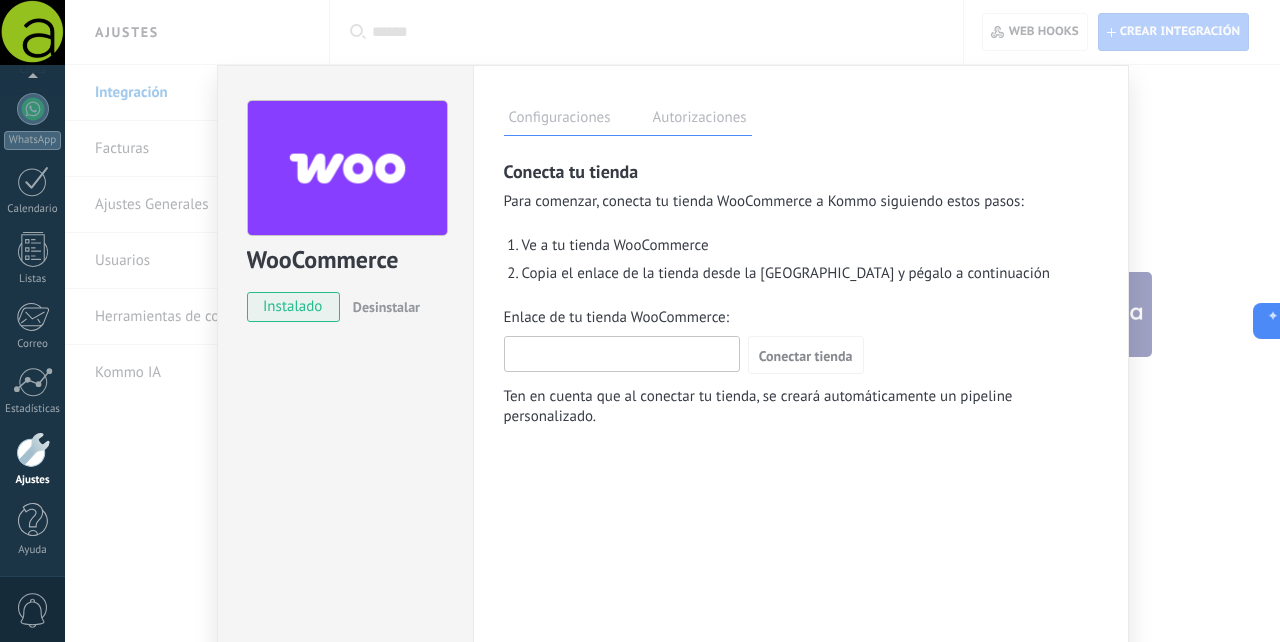 click on "Enlace de tu tienda WooCommerce:" at bounding box center (622, 353) 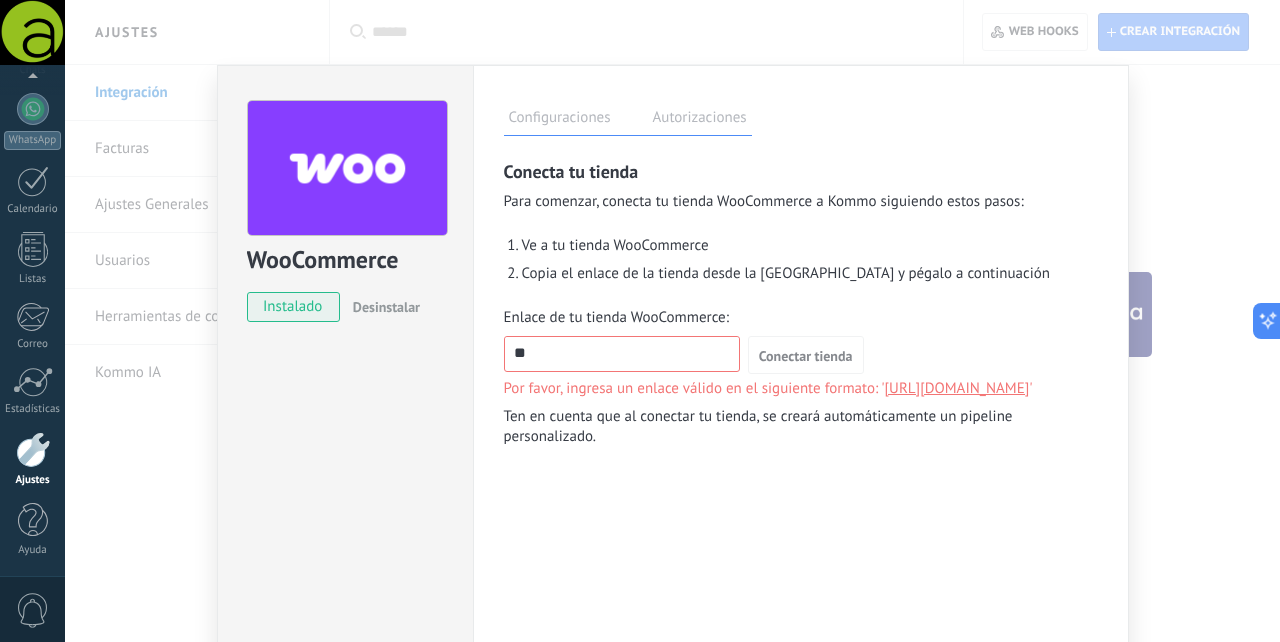 type on "*" 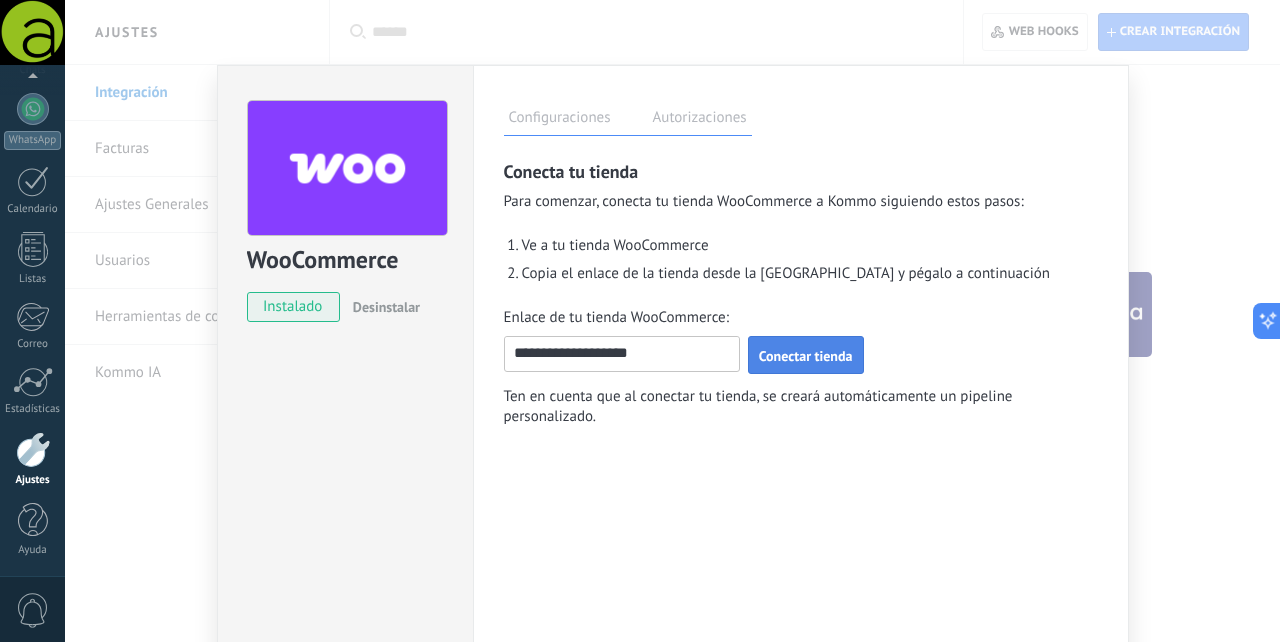 type on "**********" 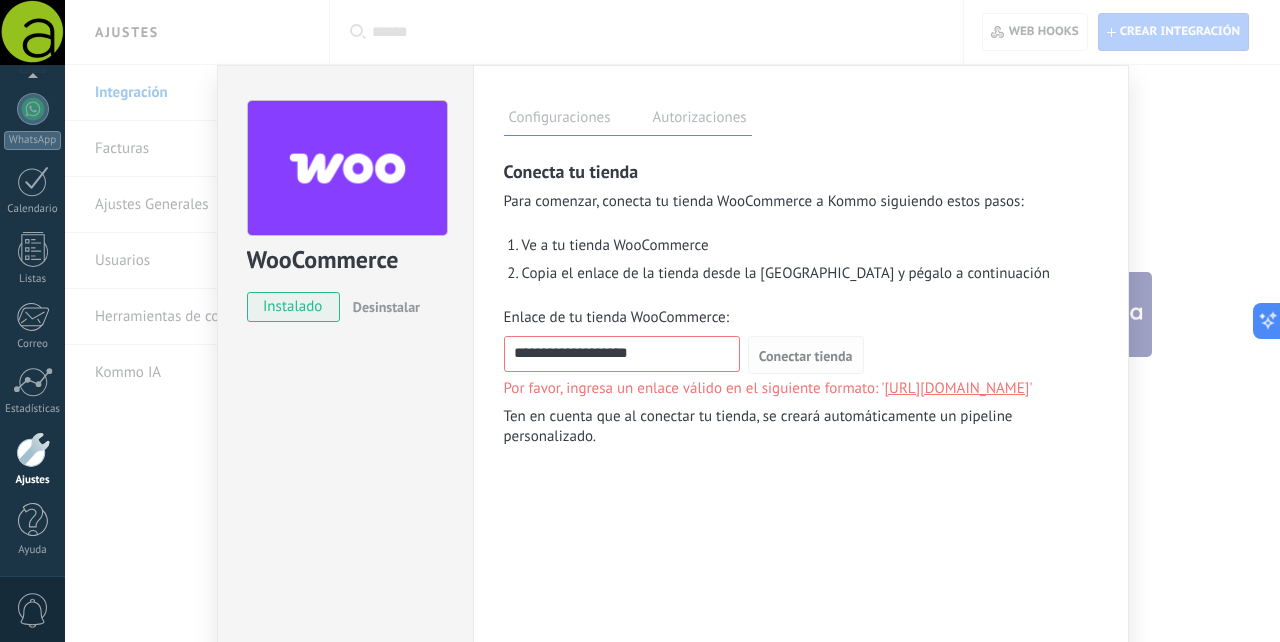click on "**********" at bounding box center (672, 321) 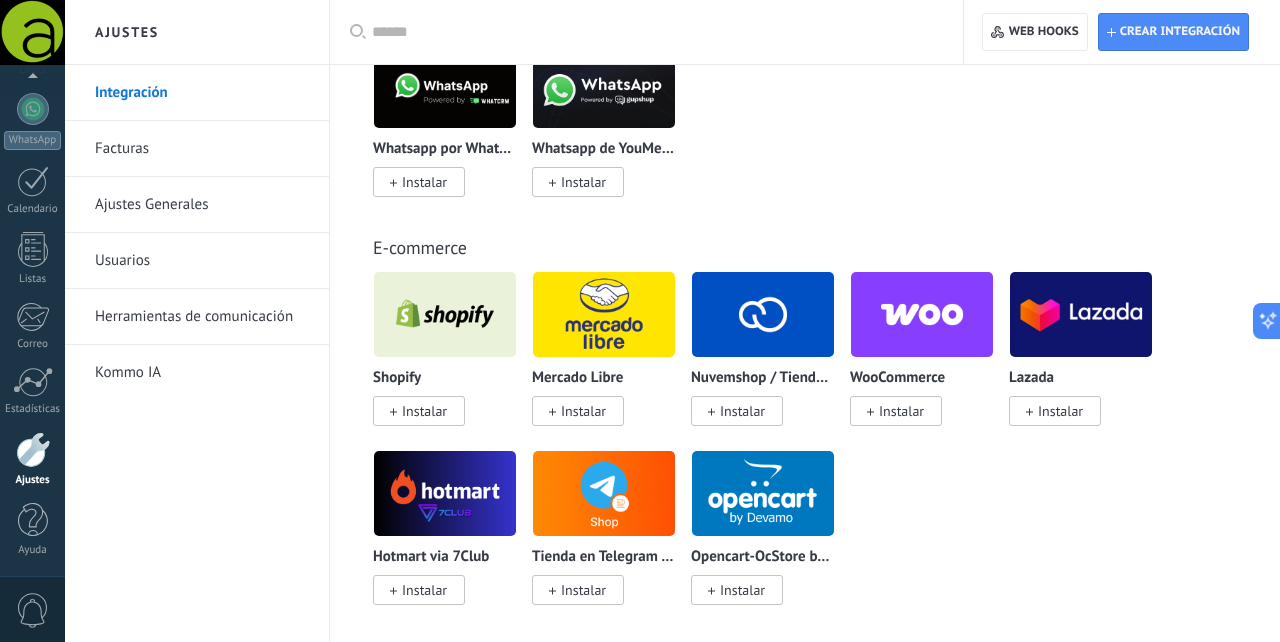 click on "Instalar" at bounding box center (896, 411) 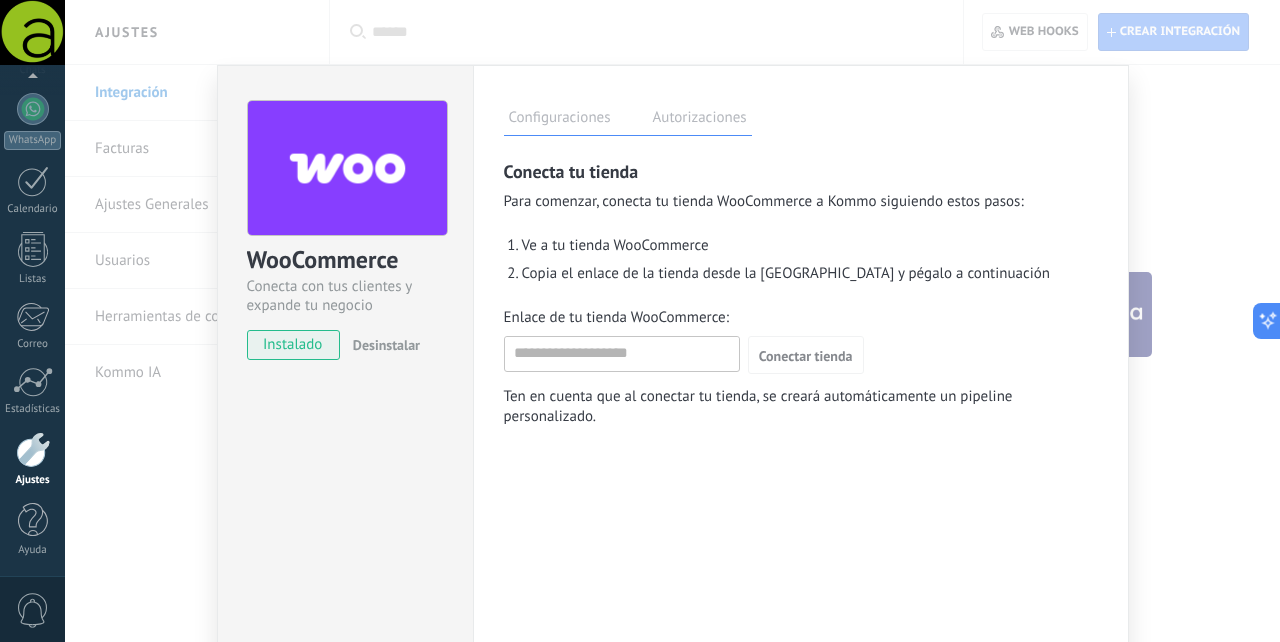 click on "WooCommerce Conecta con tus clientes y expande tu negocio instalado Desinstalar Configuraciones Autorizaciones Esta pestaña registra a los usuarios que han concedido acceso a las integración a esta cuenta. Si deseas remover la posibilidad que un usuario pueda enviar solicitudes a la cuenta en nombre de esta integración, puedes revocar el acceso. Si el acceso a todos los usuarios es revocado, la integración dejará de funcionar. Esta aplicacion está instalada, pero nadie le ha dado acceso aun. Conecta tu tienda para gestionar y rastrear fácilmente las ventas. Mantente al día con seguimientos automáticos para carritos abandonados y nuevas compras. El agente de IA asistirá a tus clientes, sugerirá productos y los guiará fácilmente a través de su proceso de compra. Disponible en todos los planes. Kommo dofrece esta integración de forma gratuita. Pueden aplicarse cargos de WooCommerce.  más Guardar Conecta tu tienda Para comenzar, conecta tu tienda WooCommerce a Kommo siguiendo estos pasos:" at bounding box center [672, 321] 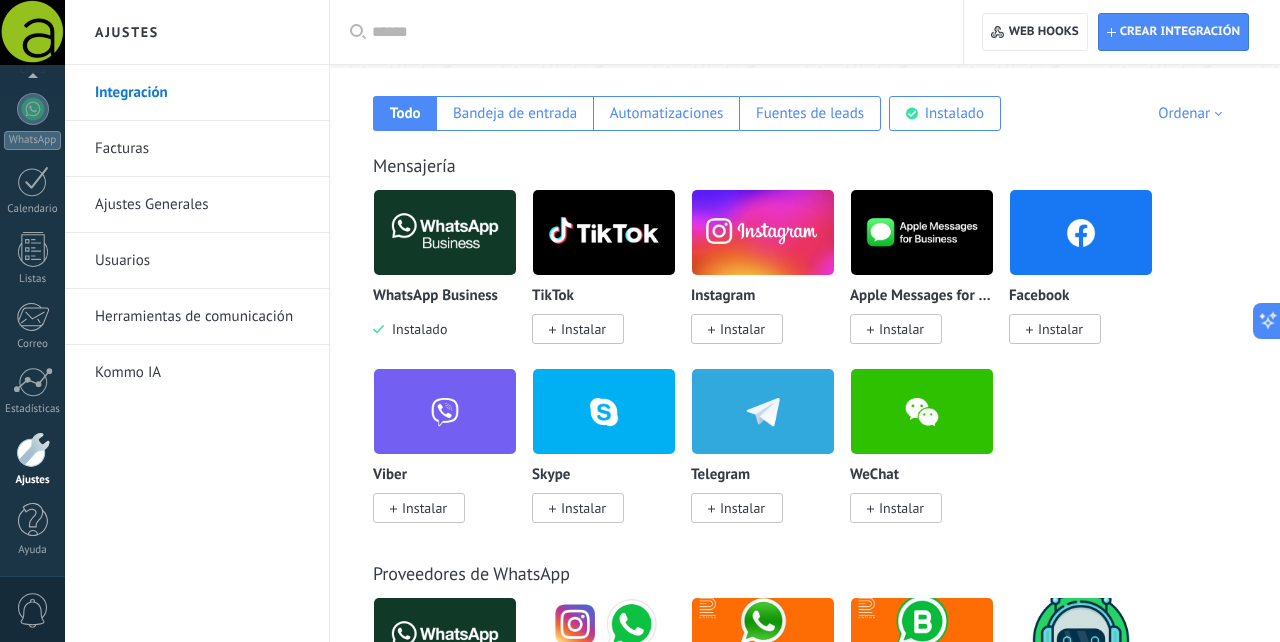 scroll, scrollTop: 311, scrollLeft: 0, axis: vertical 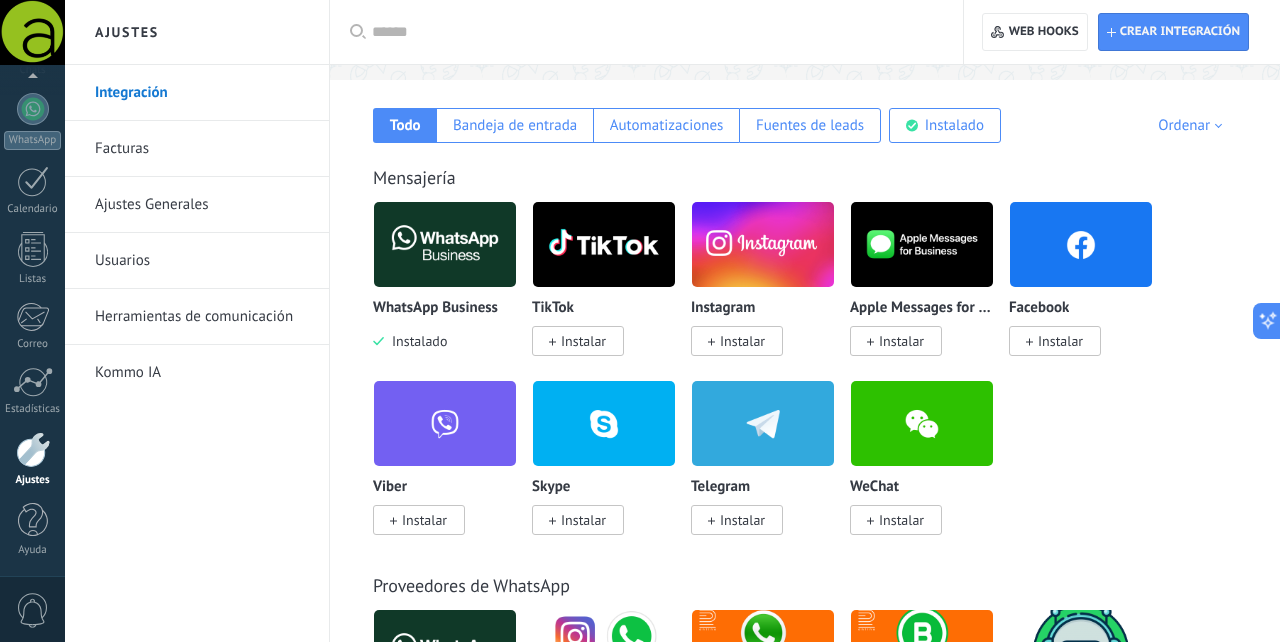 click on "Instalar" at bounding box center [1060, 341] 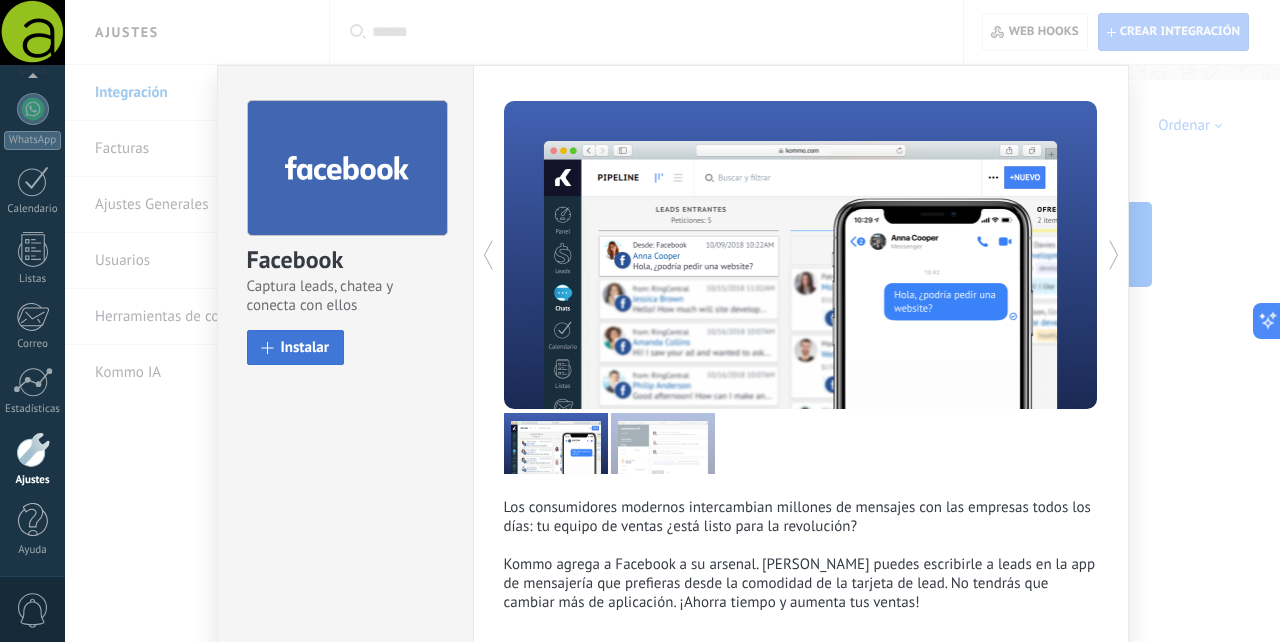 click on "Instalar" at bounding box center (305, 347) 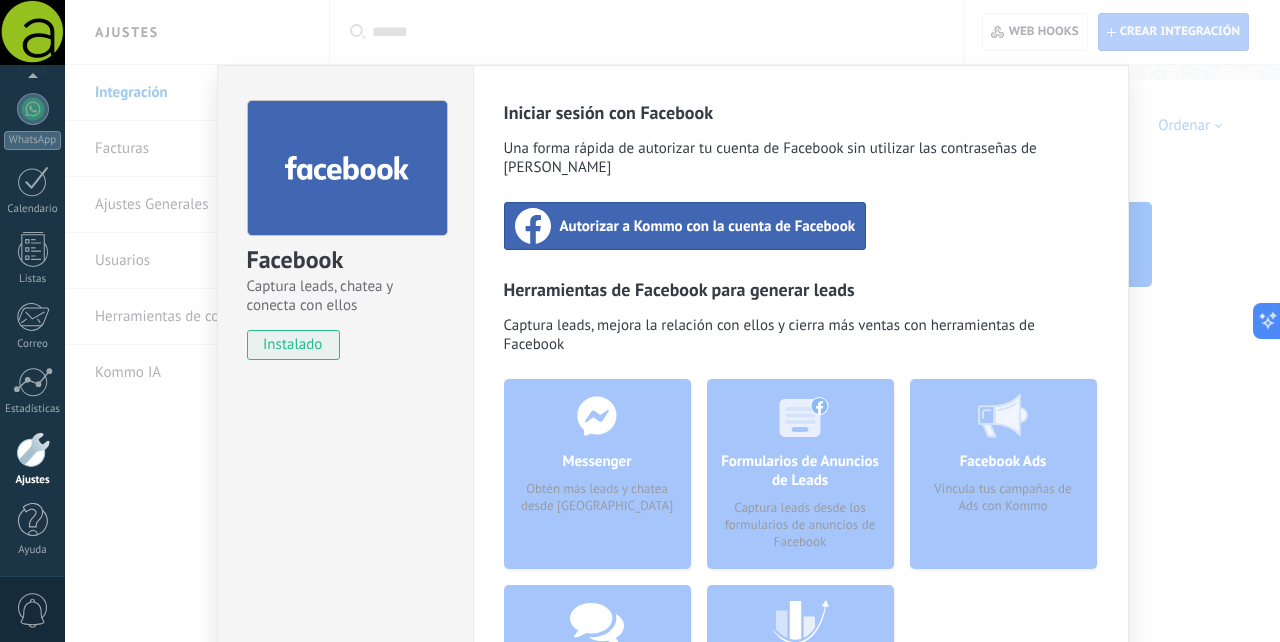 click on "Autorizar a Kommo con la cuenta de Facebook" at bounding box center (708, 226) 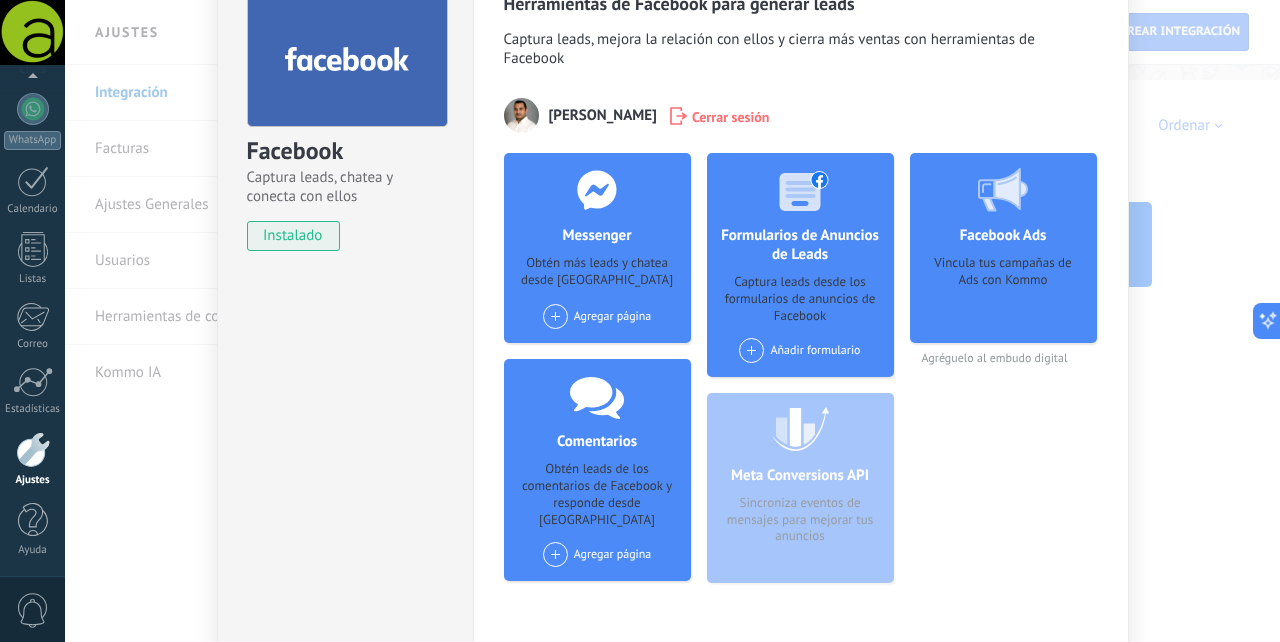 scroll, scrollTop: 110, scrollLeft: 0, axis: vertical 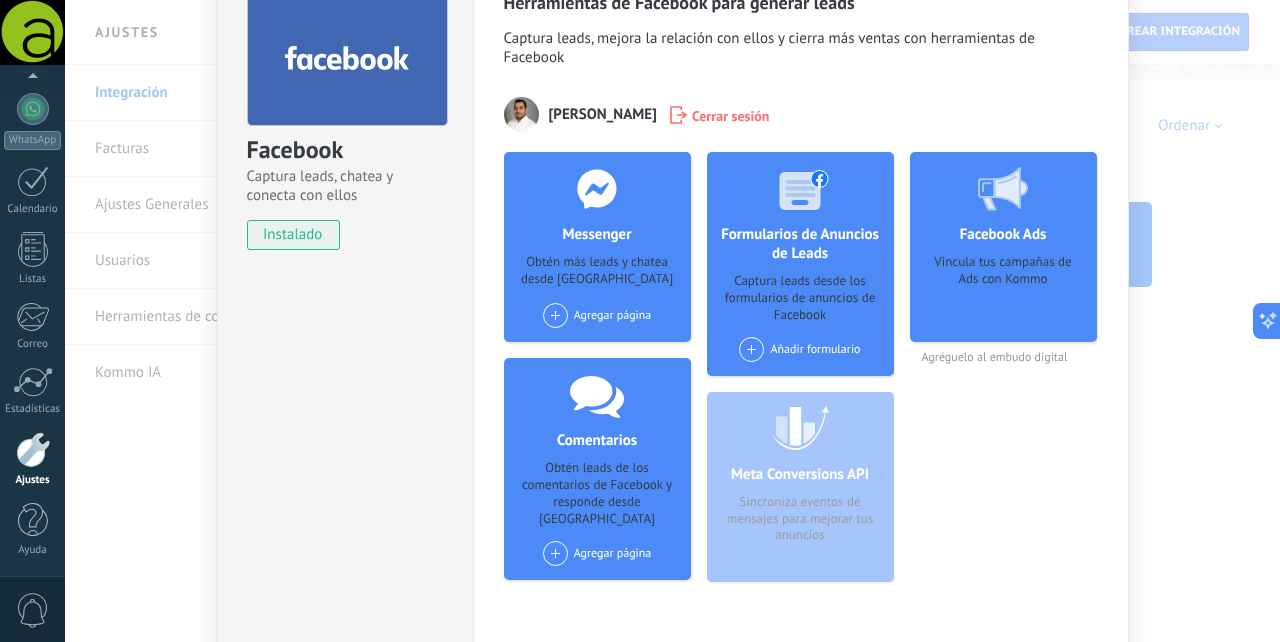 click on "Agregar página" at bounding box center (597, 315) 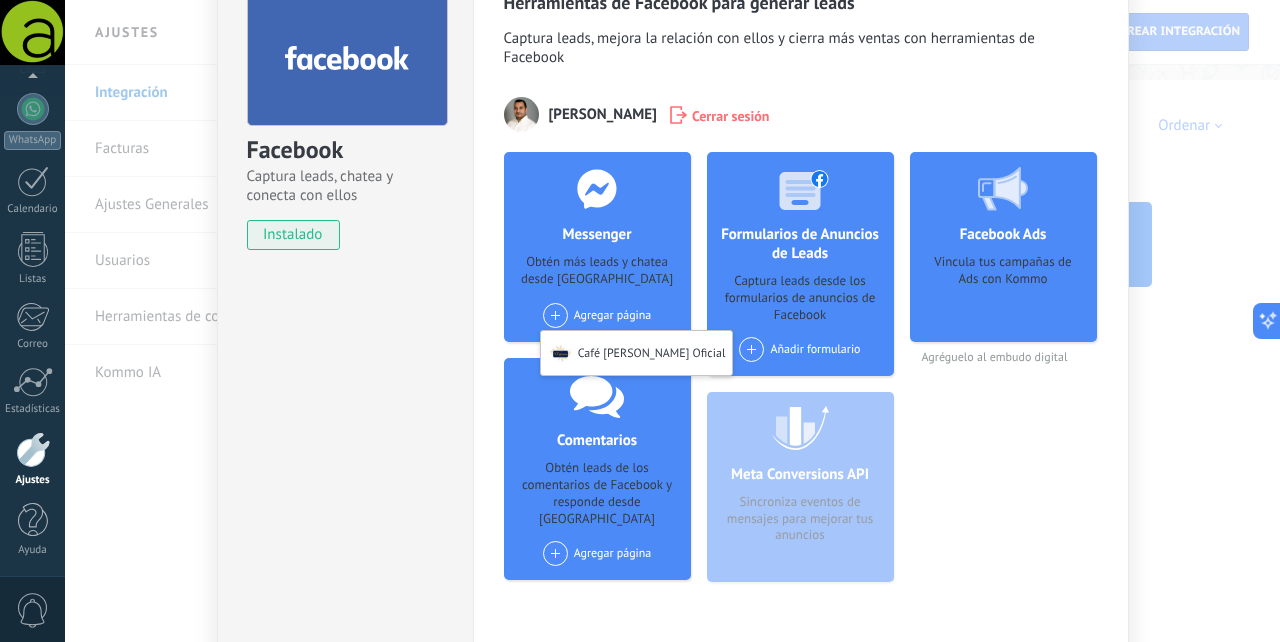 click on "Facebook Captura leads, chatea y conecta con ellos instalado Desinstalar" at bounding box center [345, 305] 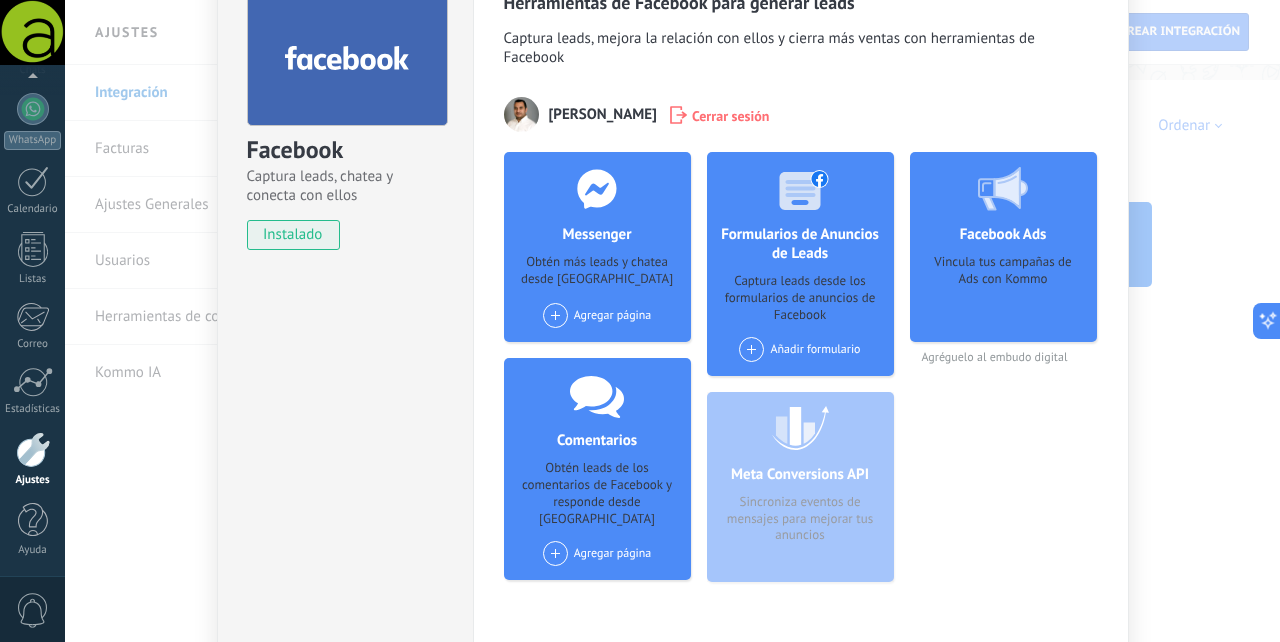 click at bounding box center (555, 315) 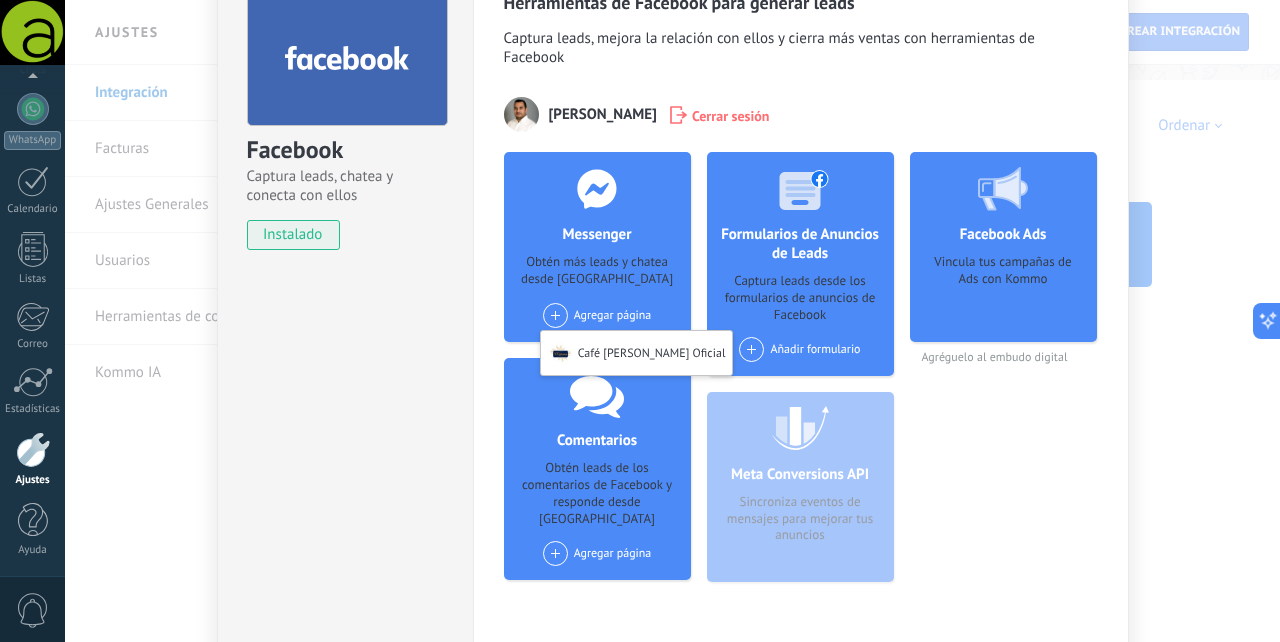 click at bounding box center (555, 315) 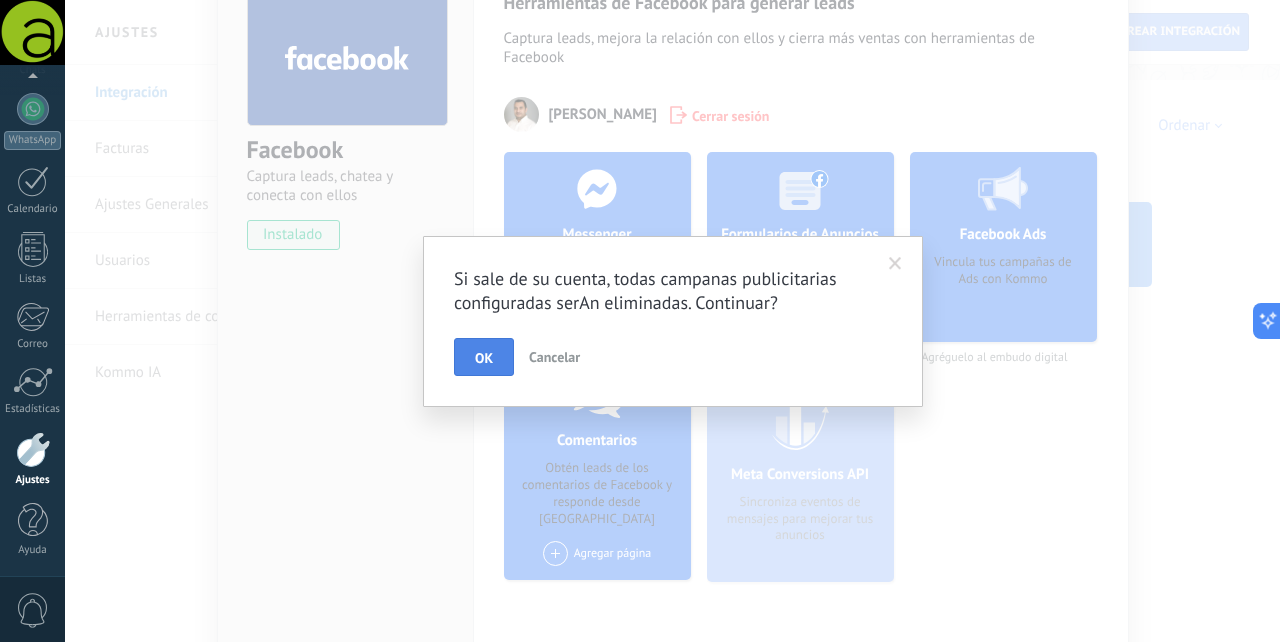 click on "OK" at bounding box center (484, 357) 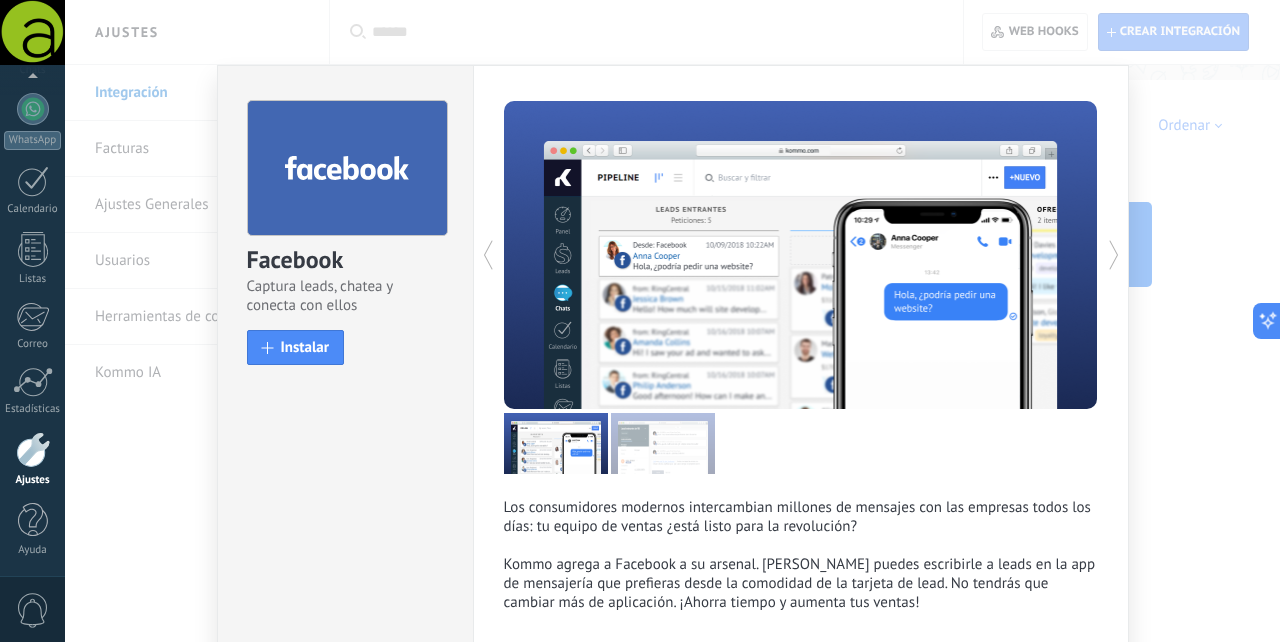 scroll, scrollTop: 0, scrollLeft: 0, axis: both 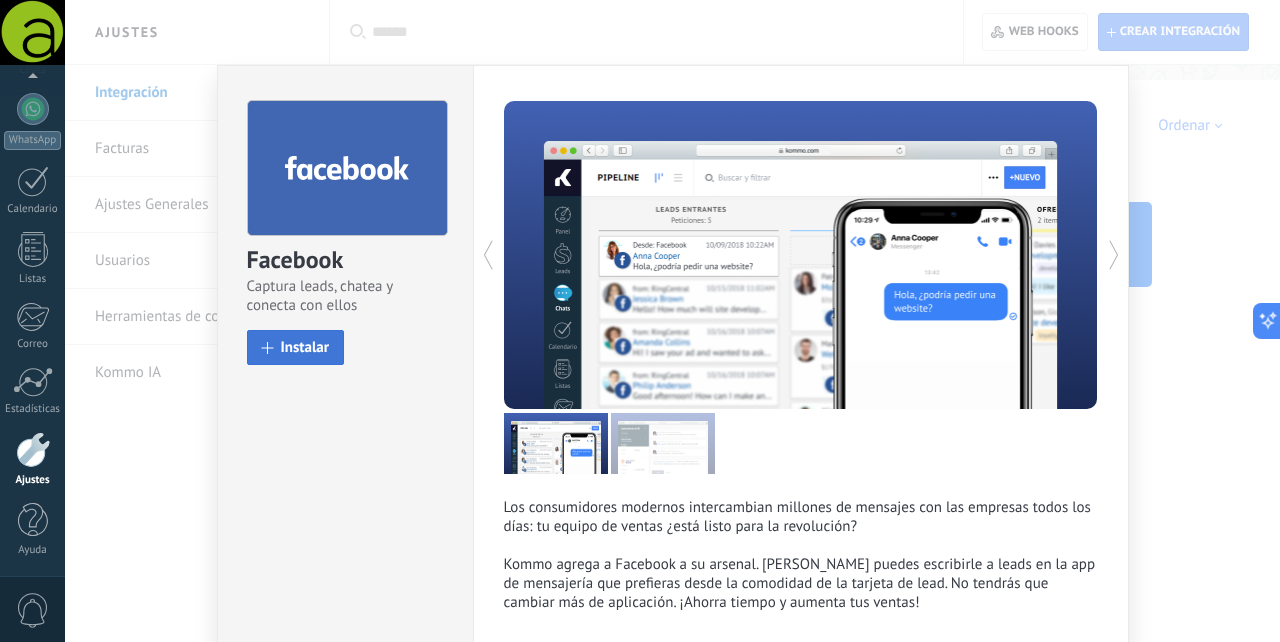 click on "Instalar" at bounding box center (296, 347) 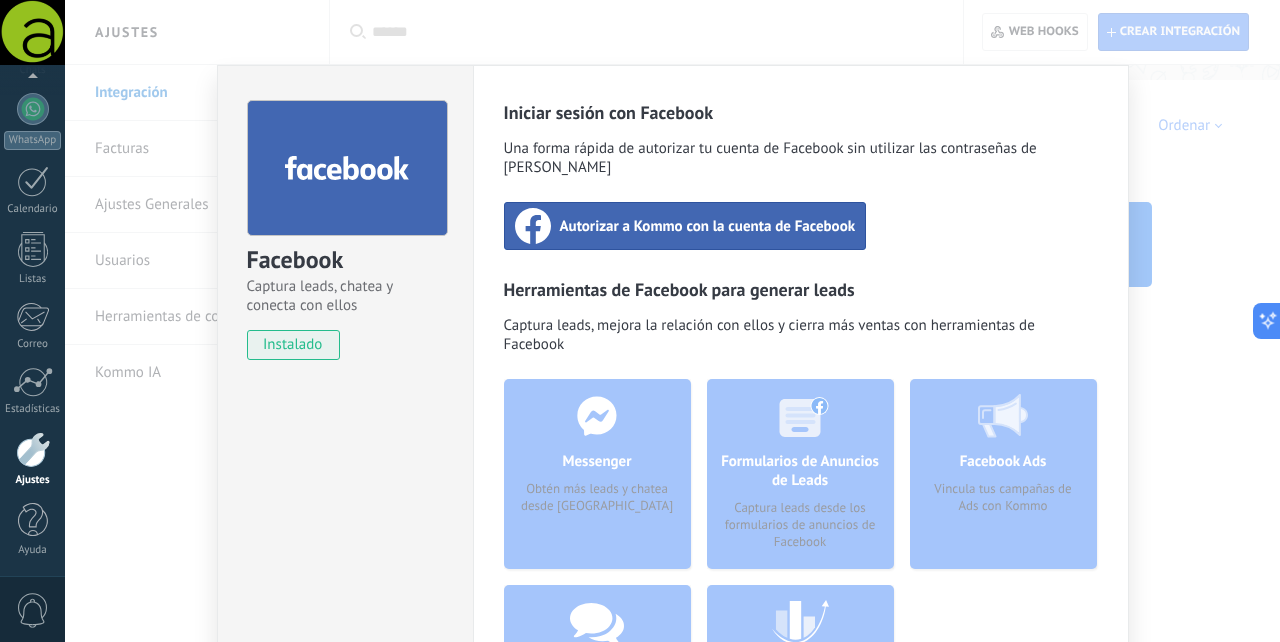 click on "Autorizar a Kommo con la cuenta de Facebook" at bounding box center (708, 226) 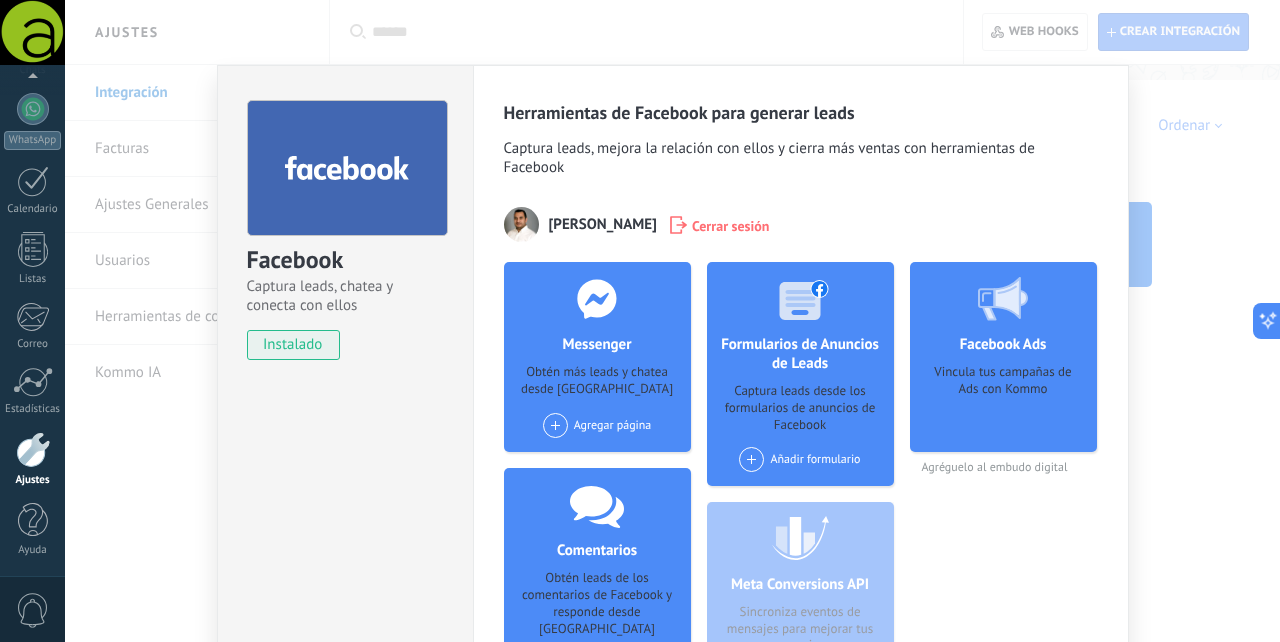 click at bounding box center [555, 425] 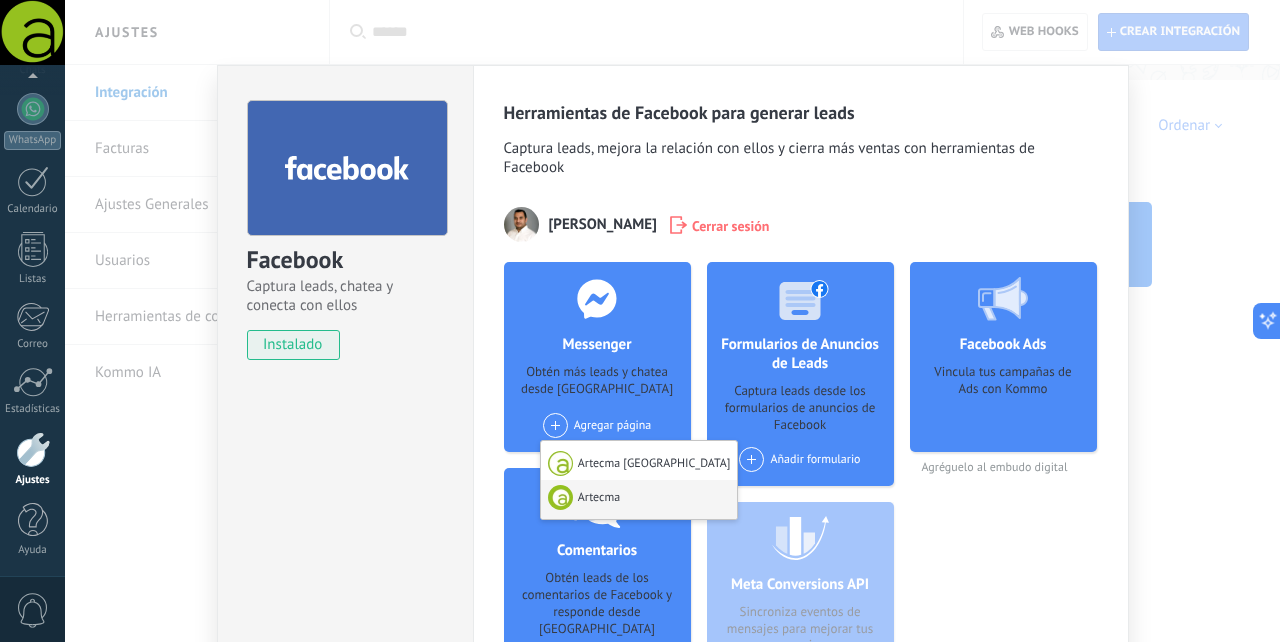 click on "Artecma" at bounding box center [639, 499] 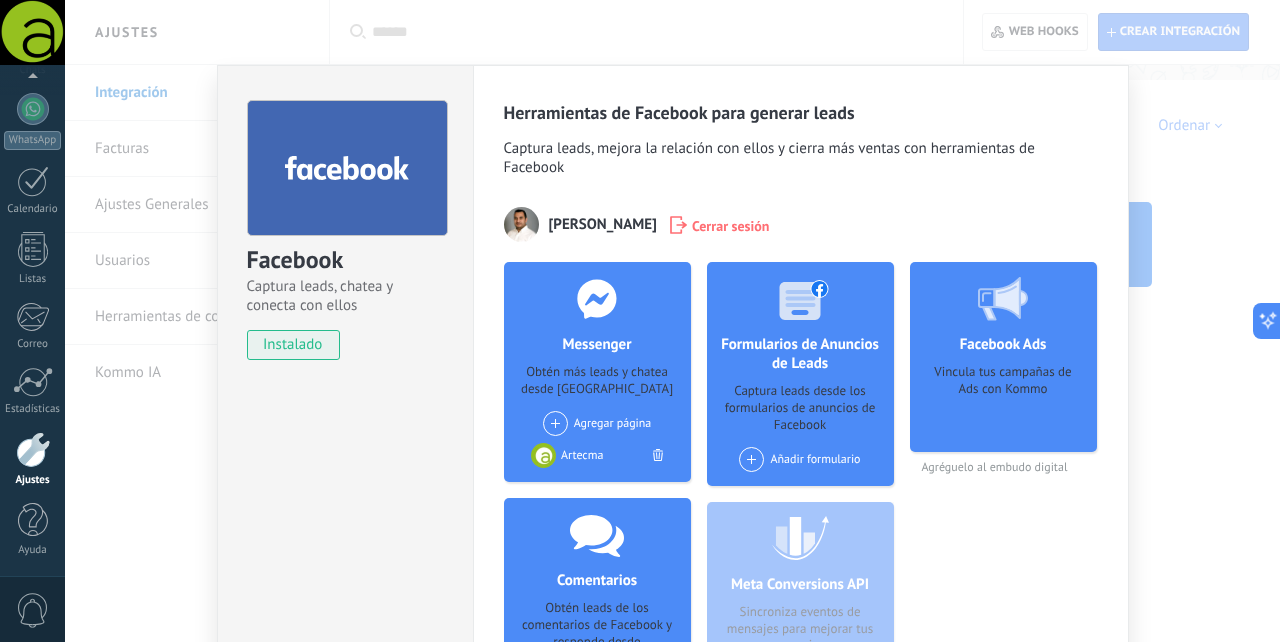 click on "Añadir formulario" at bounding box center (799, 459) 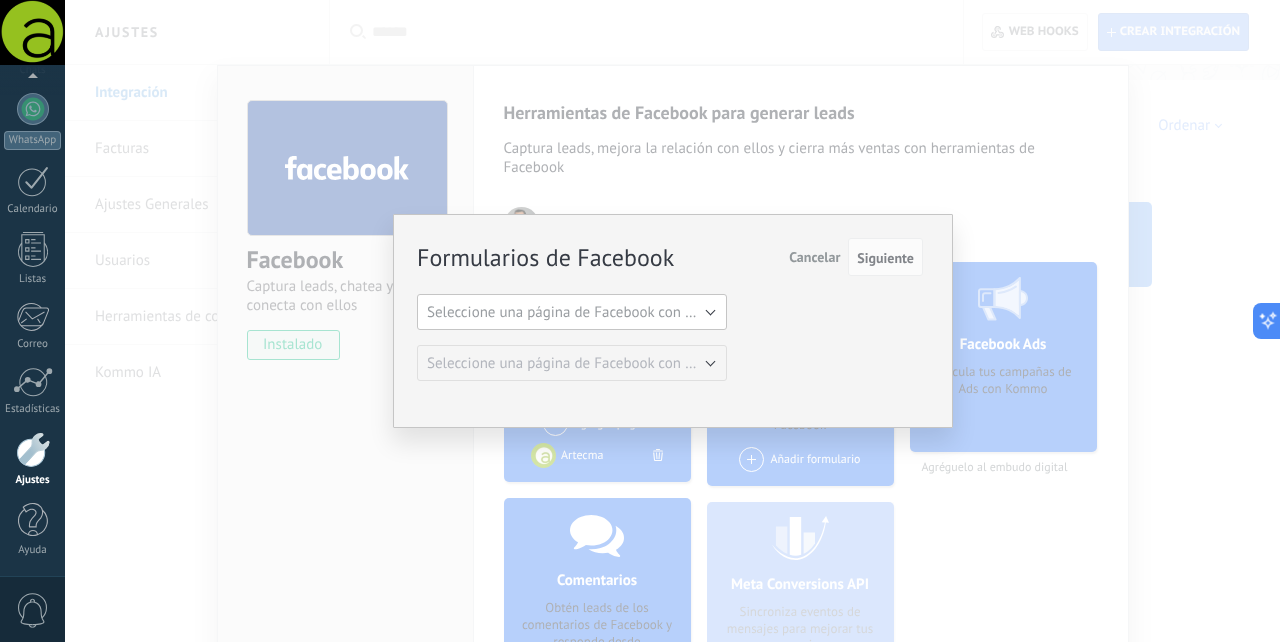 click on "Seleccione una página de Facebook con formas" at bounding box center [578, 312] 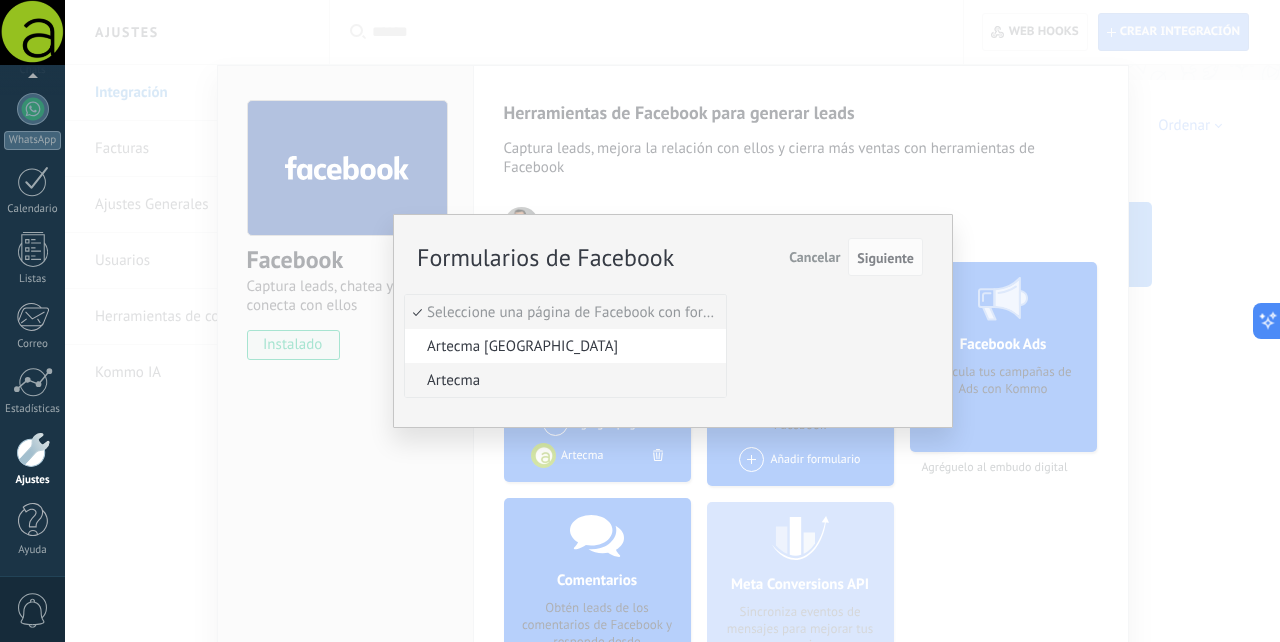 click on "Artecma" at bounding box center [562, 380] 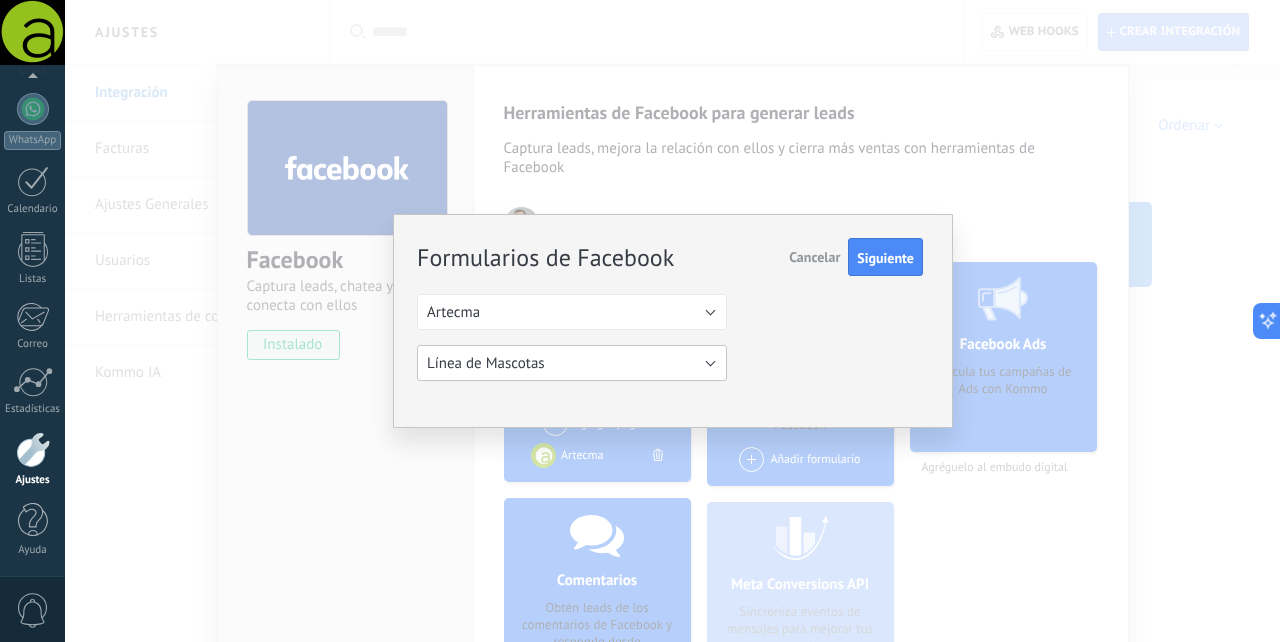 click on "Línea de Mascotas" at bounding box center [572, 363] 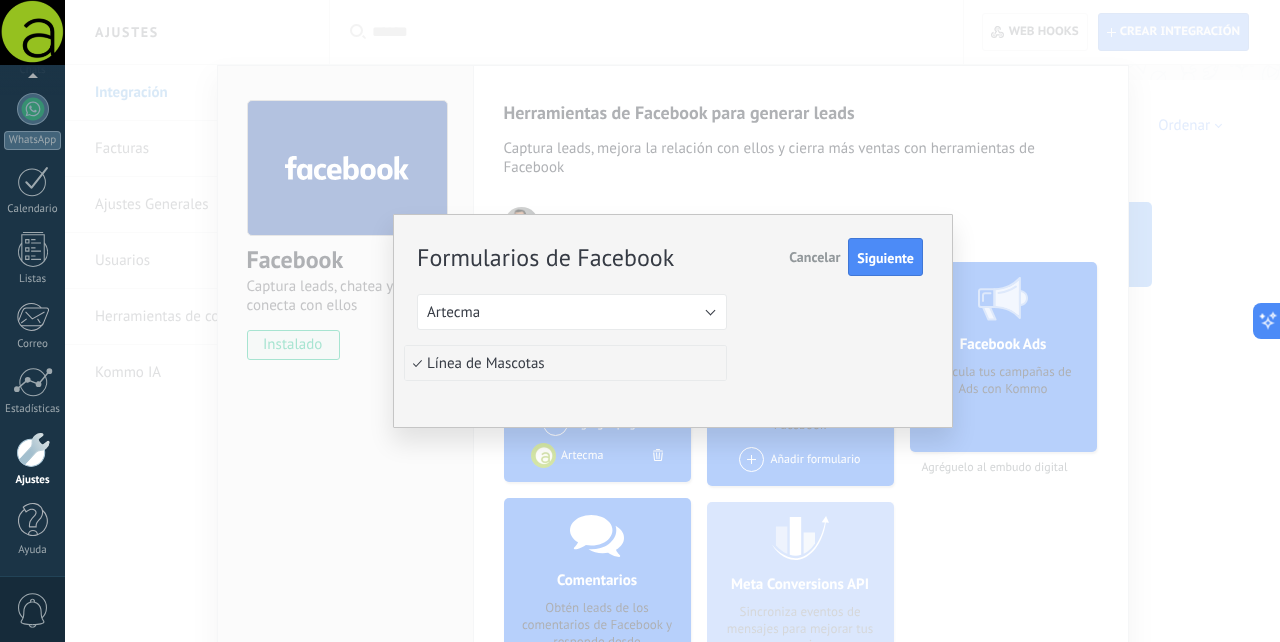 click on "Línea de Mascotas" at bounding box center [562, 363] 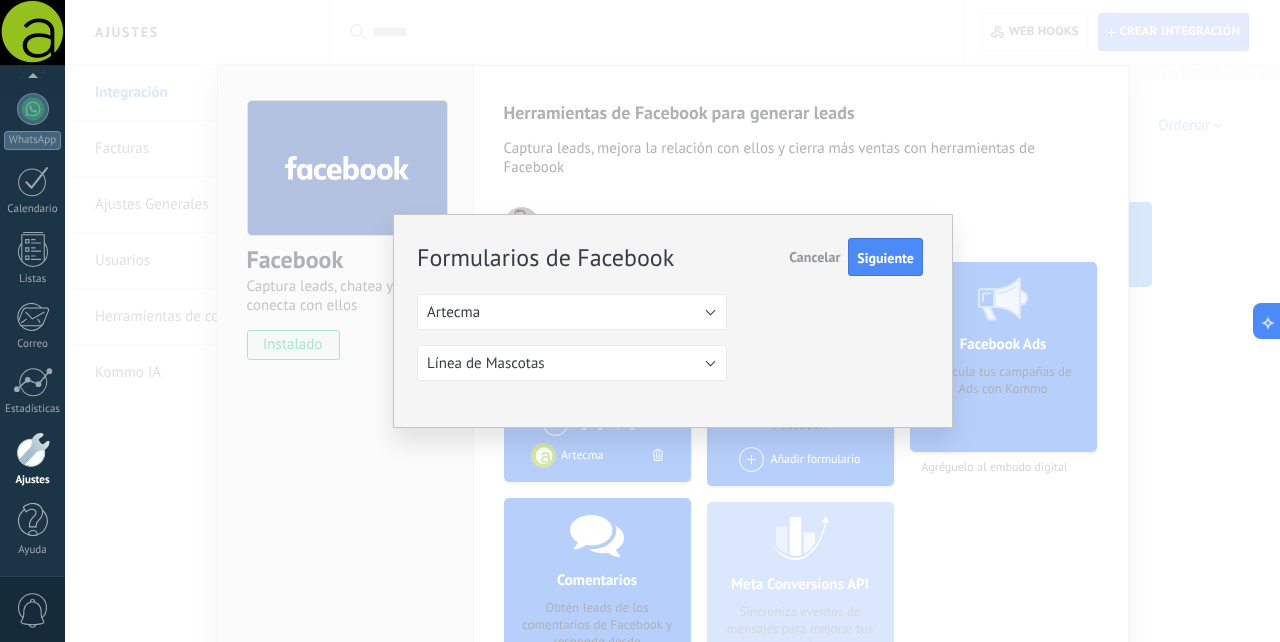 click on "Cancelar" at bounding box center (814, 257) 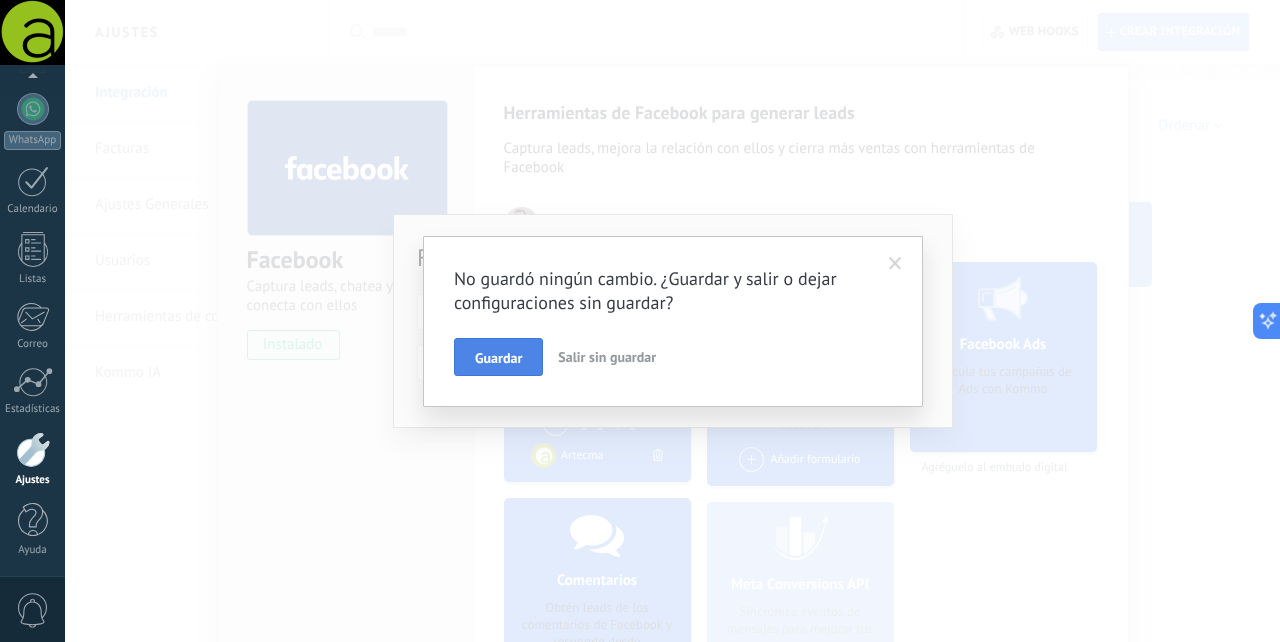 click on "Guardar" at bounding box center (498, 358) 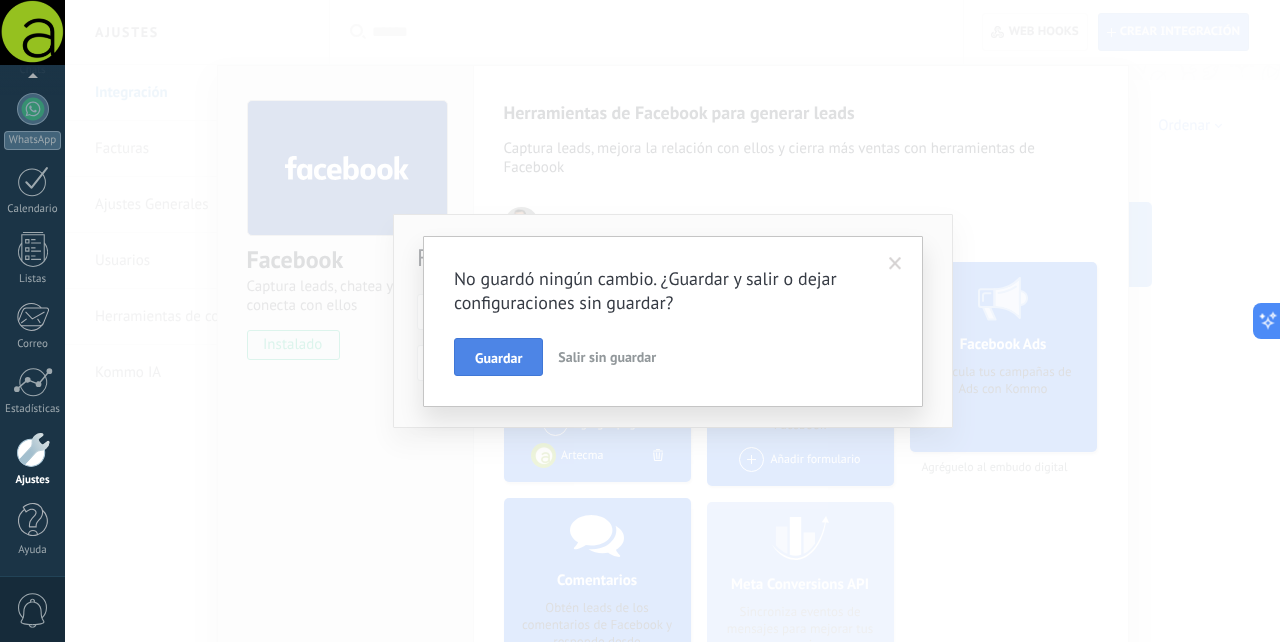 click on "Guardar" at bounding box center (498, 358) 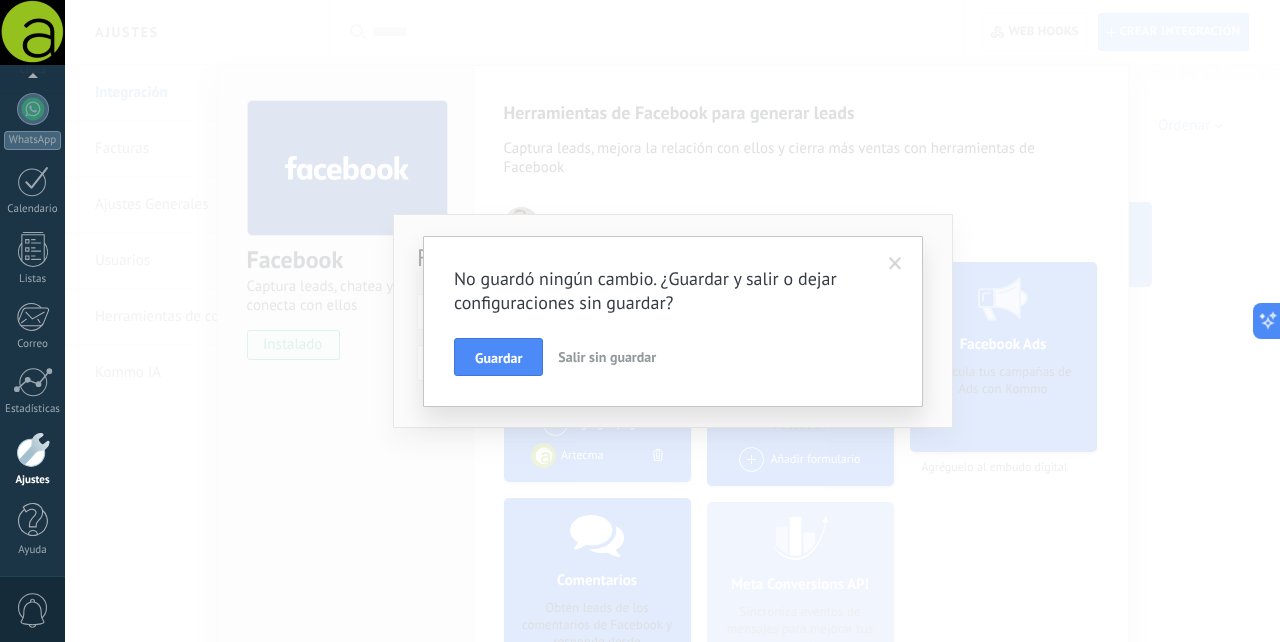 click on "Salir sin guardar" at bounding box center [607, 357] 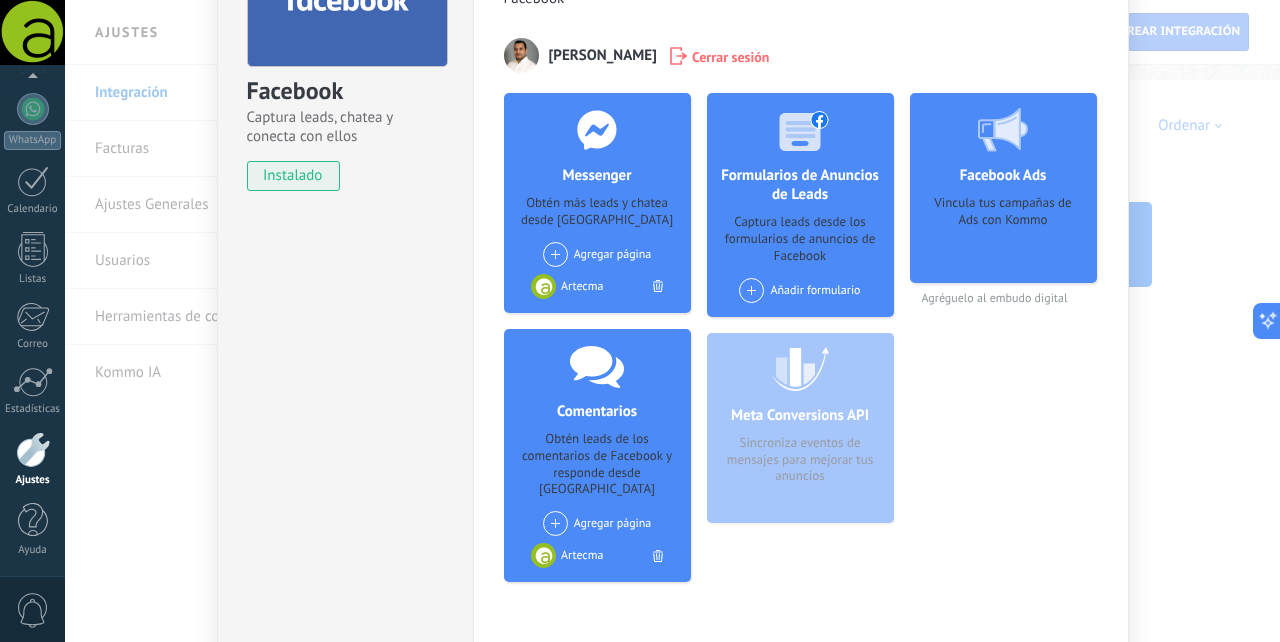scroll, scrollTop: 175, scrollLeft: 0, axis: vertical 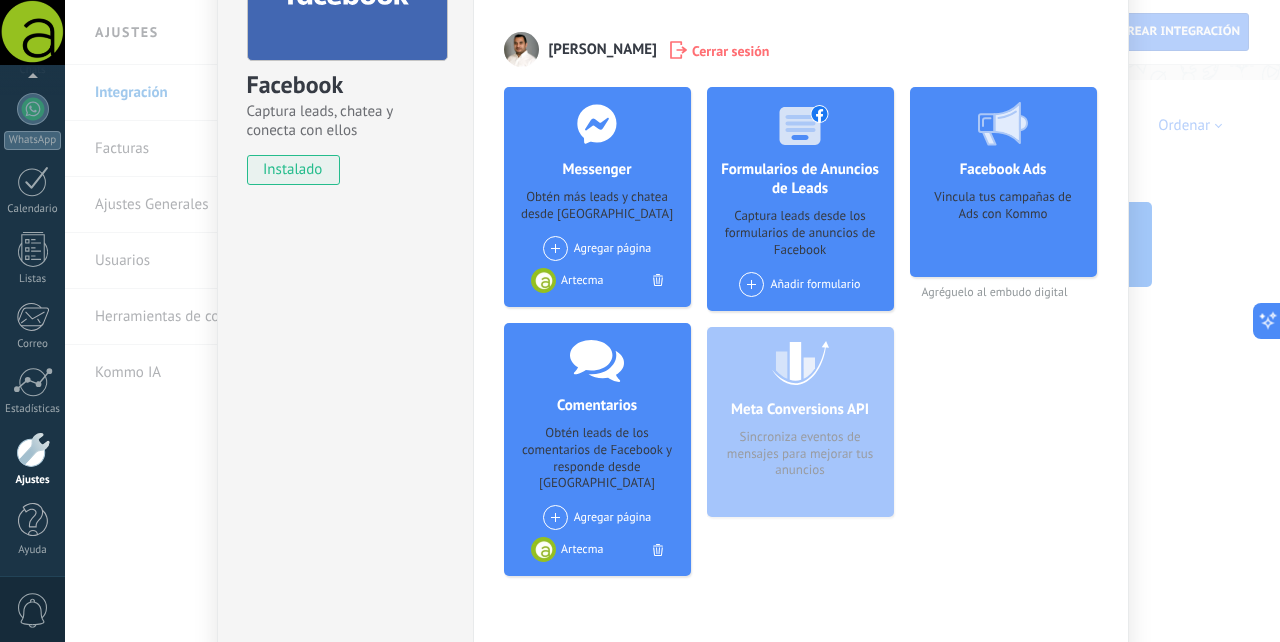 click at bounding box center (658, 550) 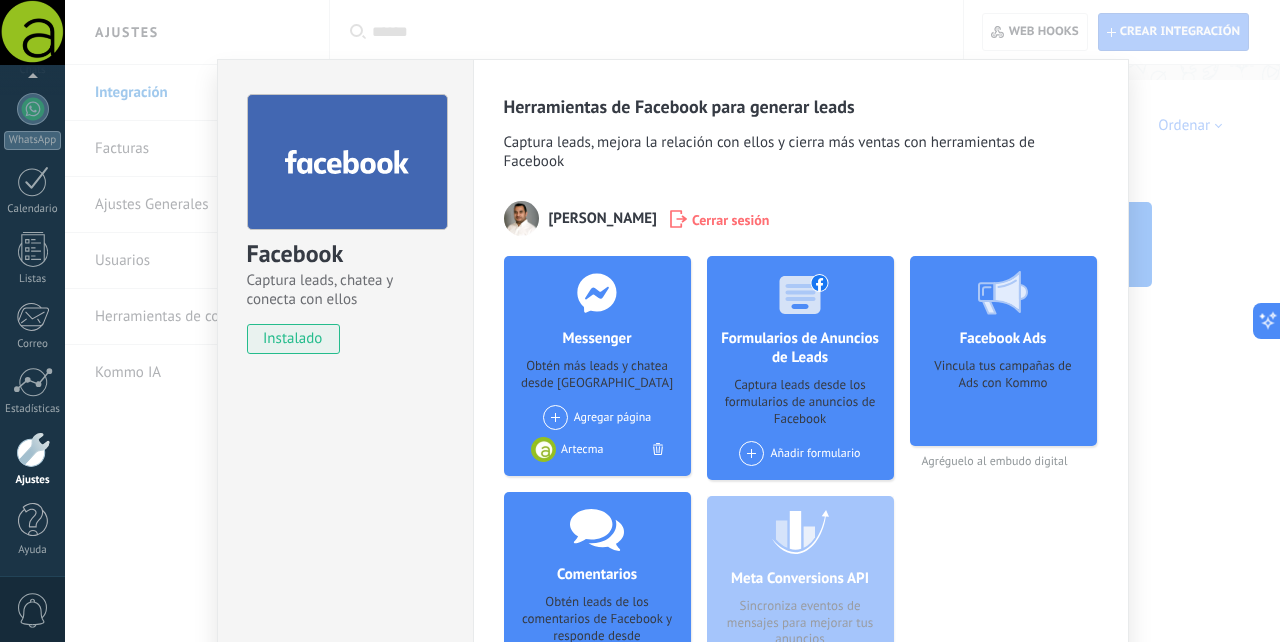 scroll, scrollTop: 0, scrollLeft: 0, axis: both 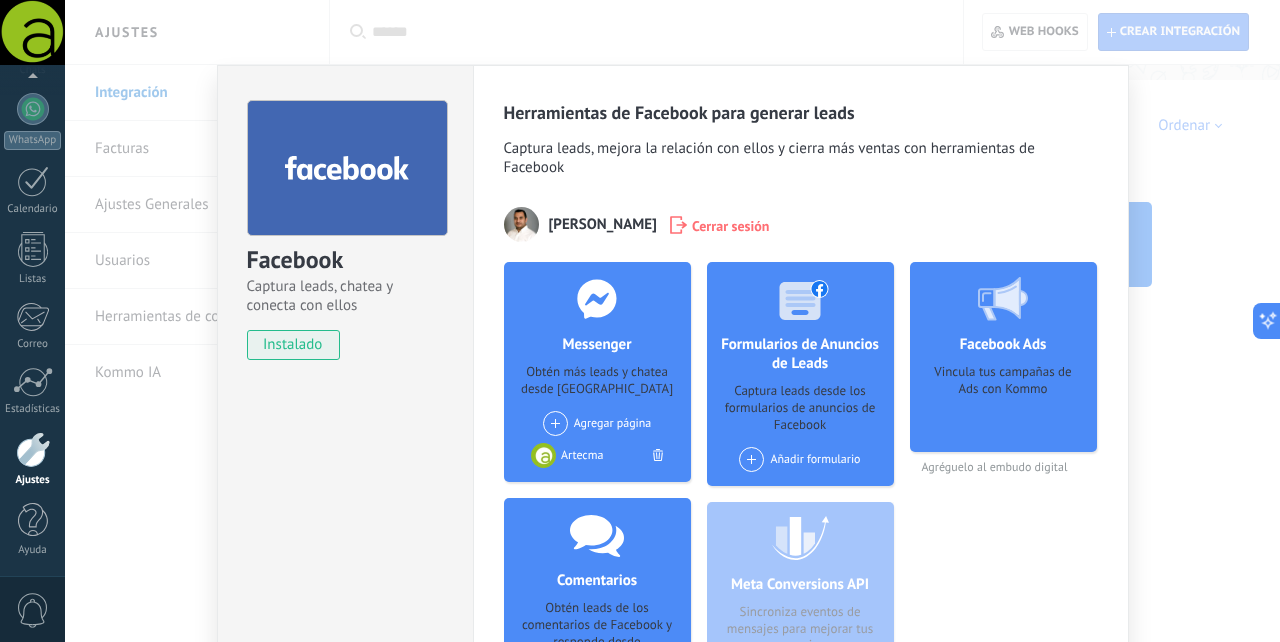 click on "Facebook Captura leads, chatea y conecta con ellos instalado Desinstalar Herramientas de Facebook para generar leads Captura leads, mejora la relación con ellos y cierra más ventas con herramientas de Facebook Rerre [PERSON_NAME] sesión Messenger Obtén más leads y chatea desde Kommo Agregar página Artecma Mexico Artecma Comentarios Obtén leads de los comentarios de Facebook y responde desde Kommo Agregar página Formularios de Anuncios de Leads Captura leads desde los formularios de anuncios de Facebook Añadir formulario Meta Conversions API Sincroniza eventos de mensajes para mejorar tus anuncios Facebook Ads Vincula tus campañas de Ads con Kommo Agréguelo al embudo digital más" at bounding box center [672, 321] 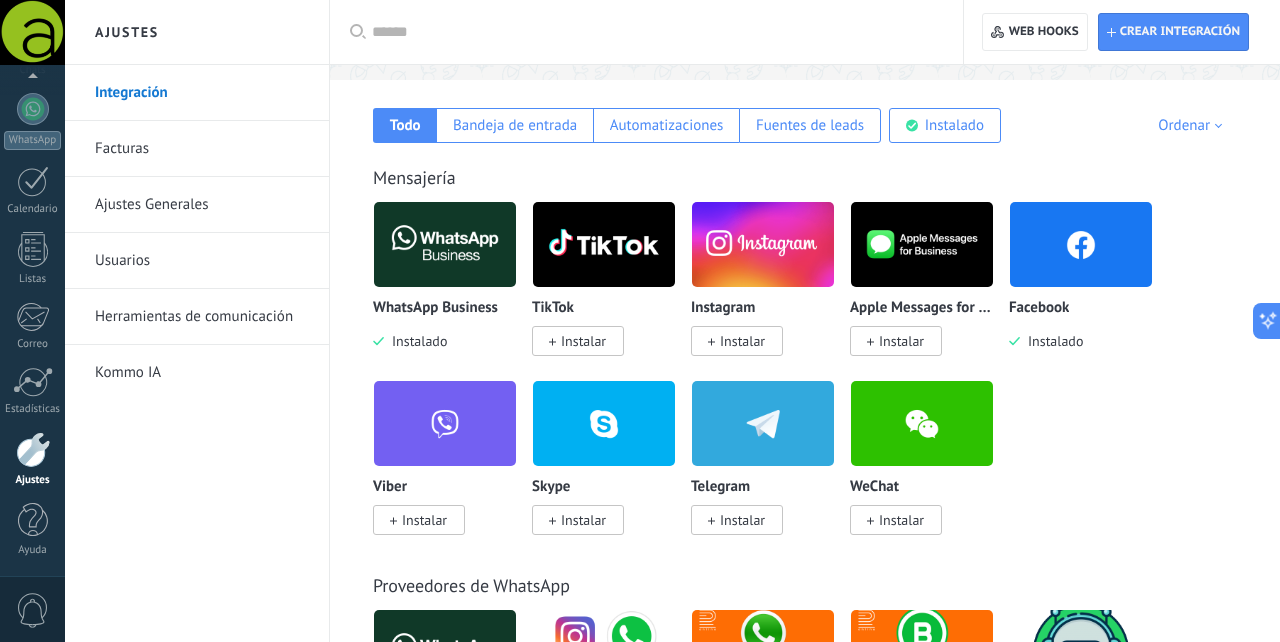 click at bounding box center (1081, 244) 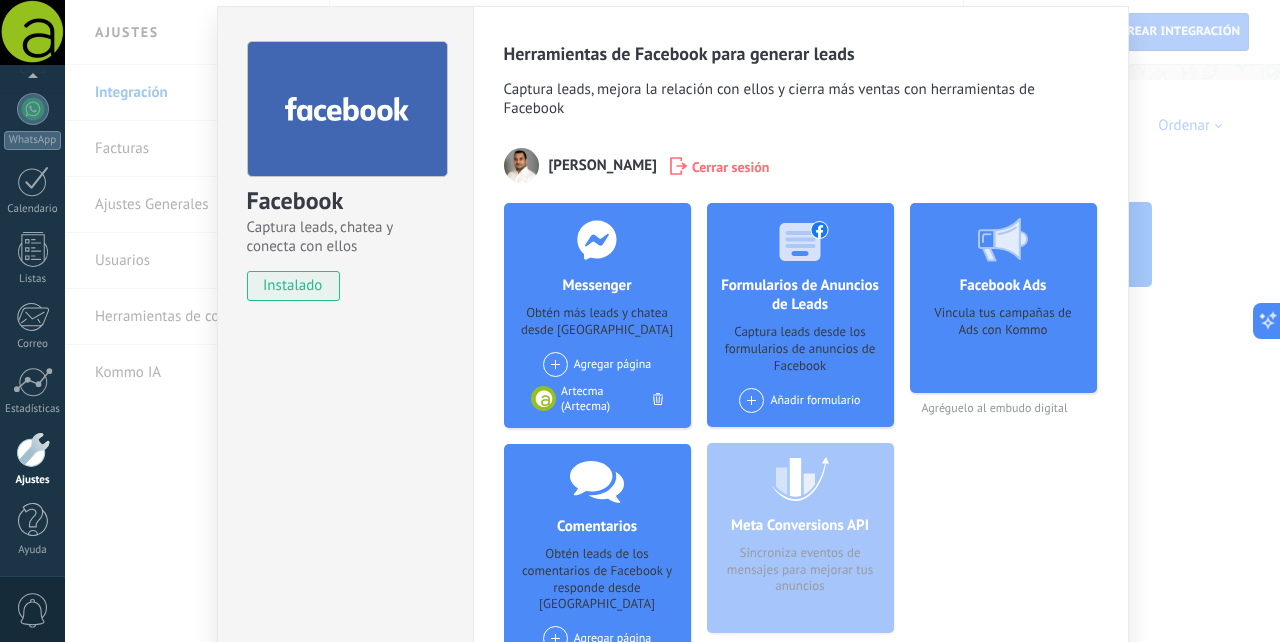 scroll, scrollTop: 0, scrollLeft: 0, axis: both 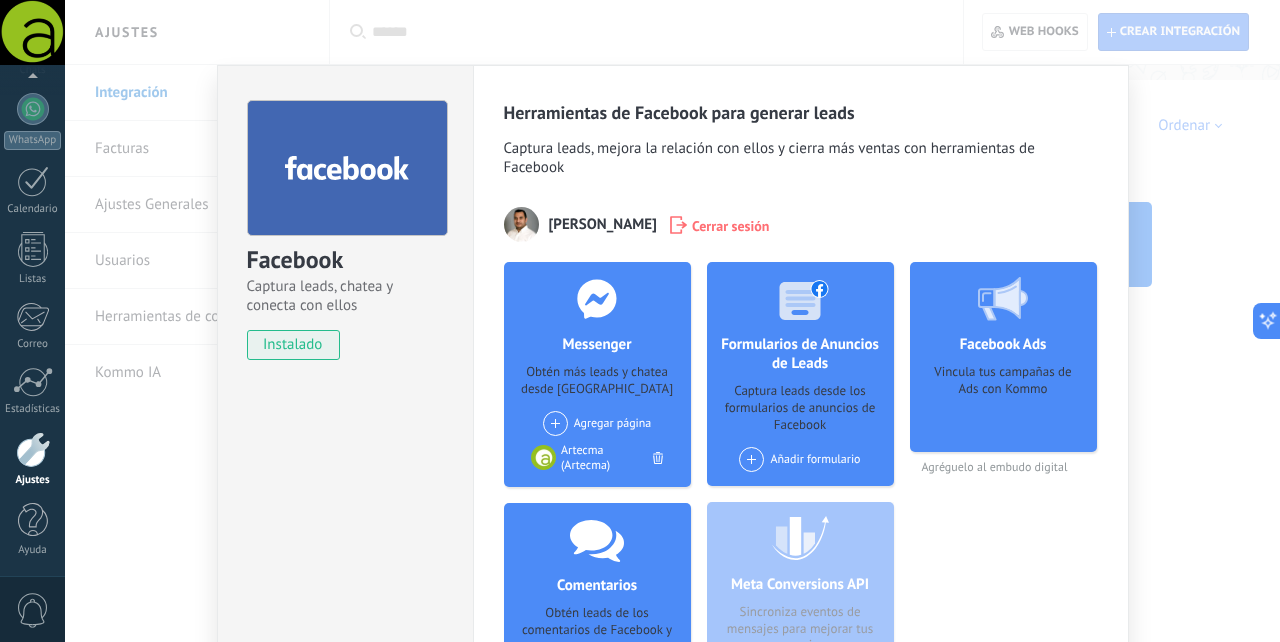 click on "Facebook Captura leads, chatea y conecta con ellos instalado Desinstalar Herramientas de Facebook para generar leads Captura leads, mejora la relación con ellos y cierra más ventas con herramientas de Facebook Rerre [PERSON_NAME] sesión Messenger Obtén más leads y chatea desde Kommo Agregar página Artecma (Artecma) Comentarios Obtén leads de los comentarios de Facebook y responde desde Kommo Agregar página Formularios de Anuncios de Leads Captura leads desde los formularios de anuncios de Facebook Añadir formulario Meta Conversions API Sincroniza eventos de mensajes para mejorar tus anuncios Facebook Ads Vincula tus campañas de Ads con Kommo Agréguelo al embudo digital más" at bounding box center [672, 321] 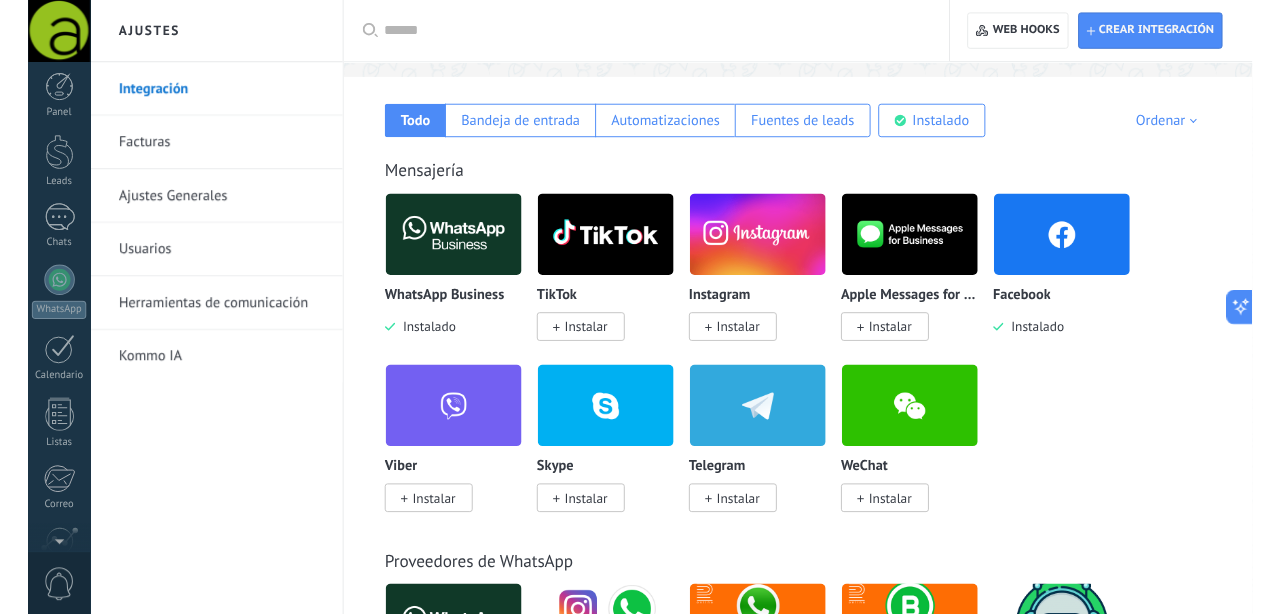 scroll, scrollTop: 0, scrollLeft: 0, axis: both 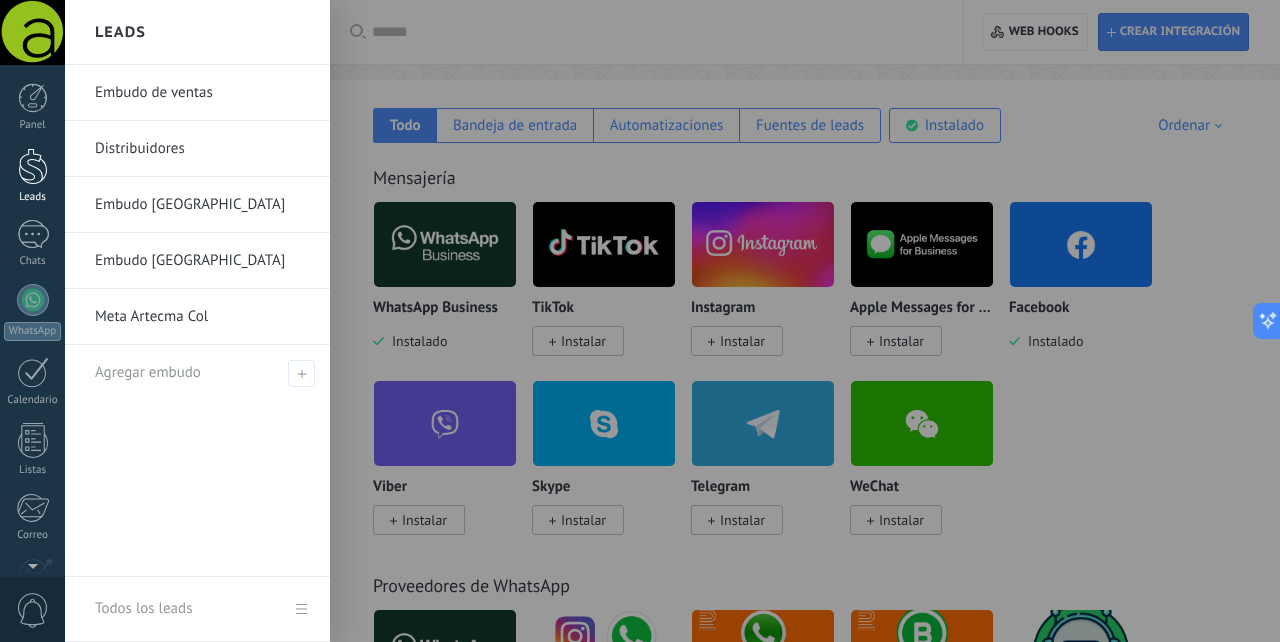 click at bounding box center (33, 166) 